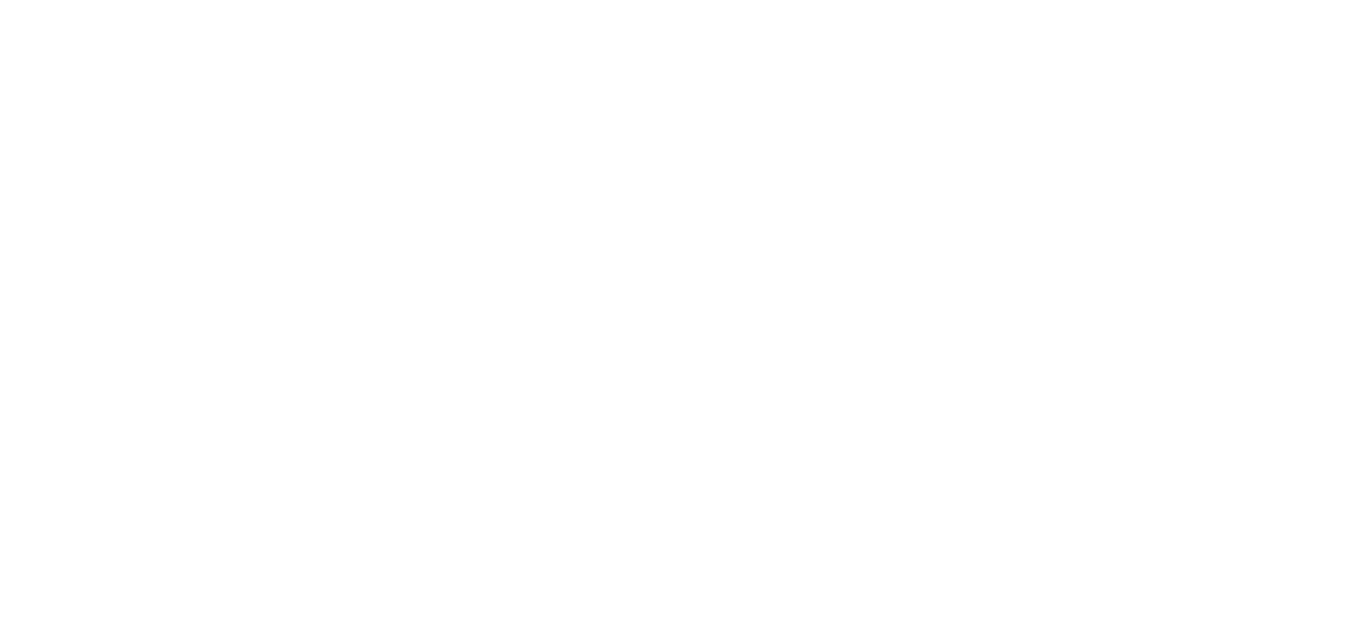 scroll, scrollTop: 0, scrollLeft: 0, axis: both 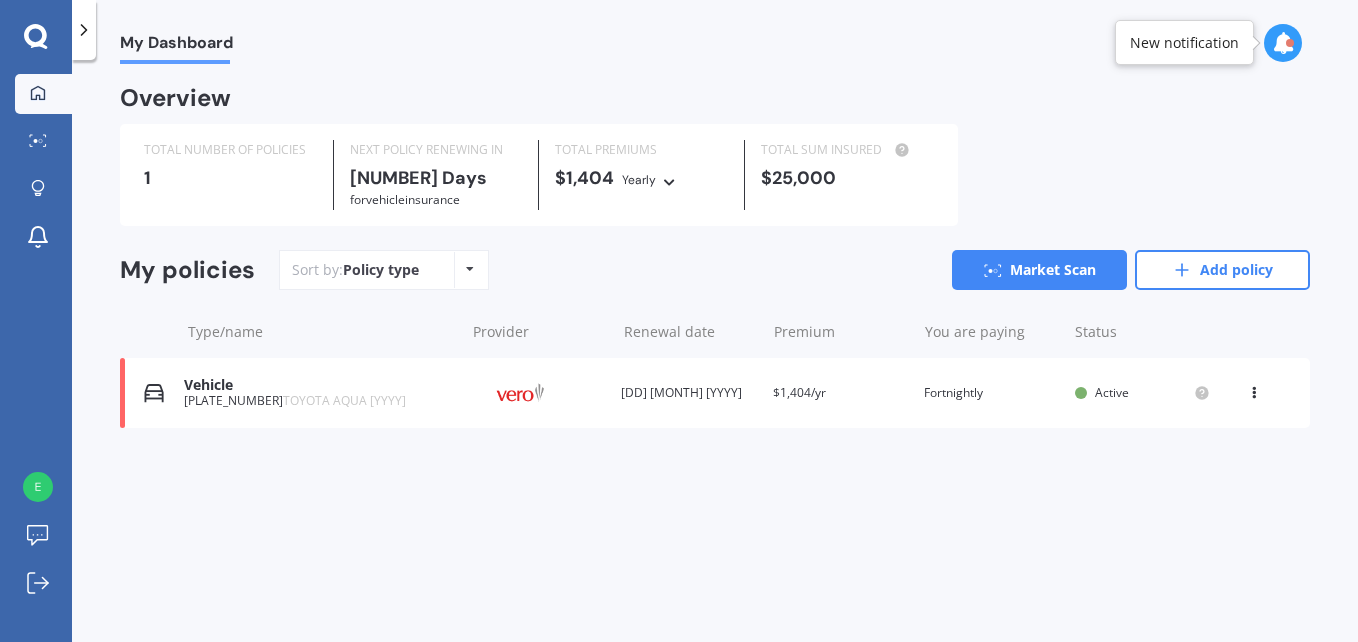 click at bounding box center [1254, 389] 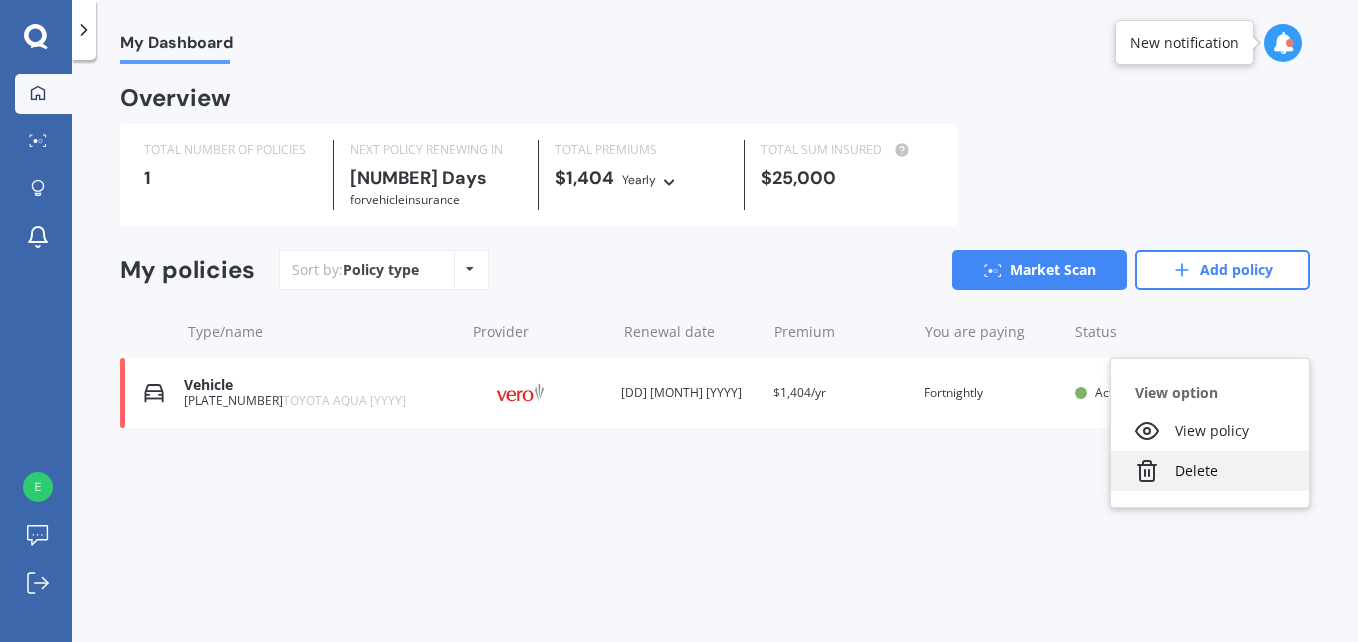 click on "Delete" at bounding box center (1210, 471) 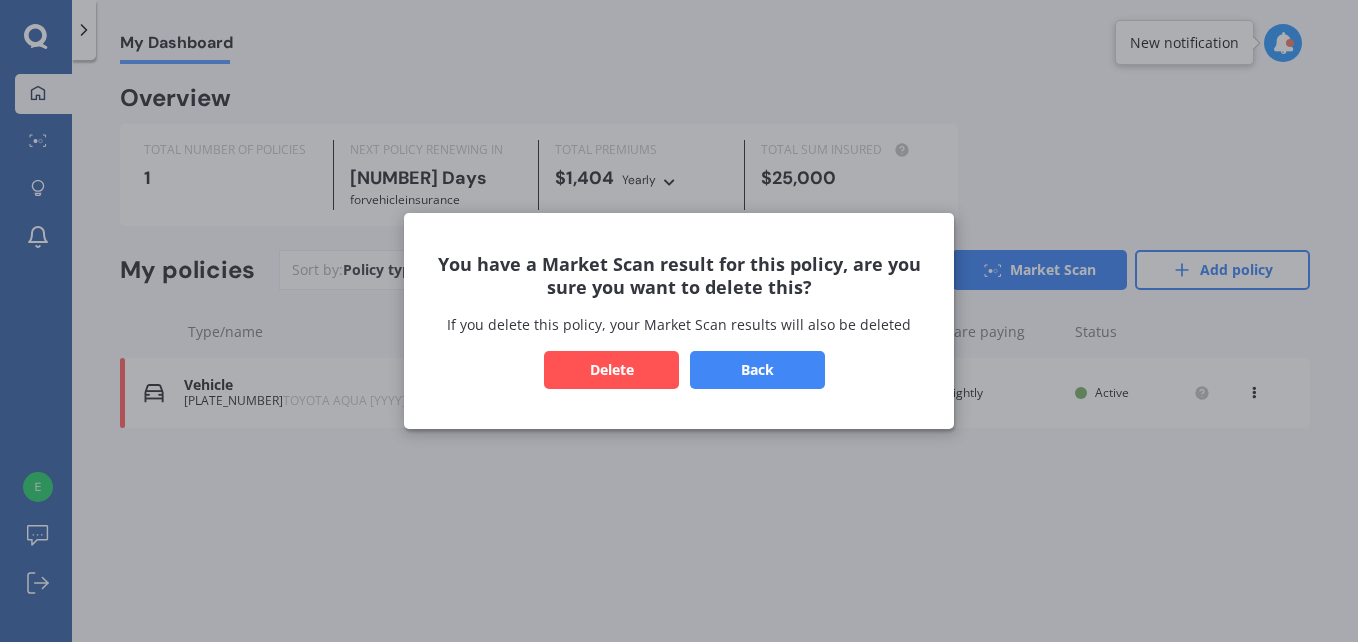 click on "Delete" at bounding box center (611, 370) 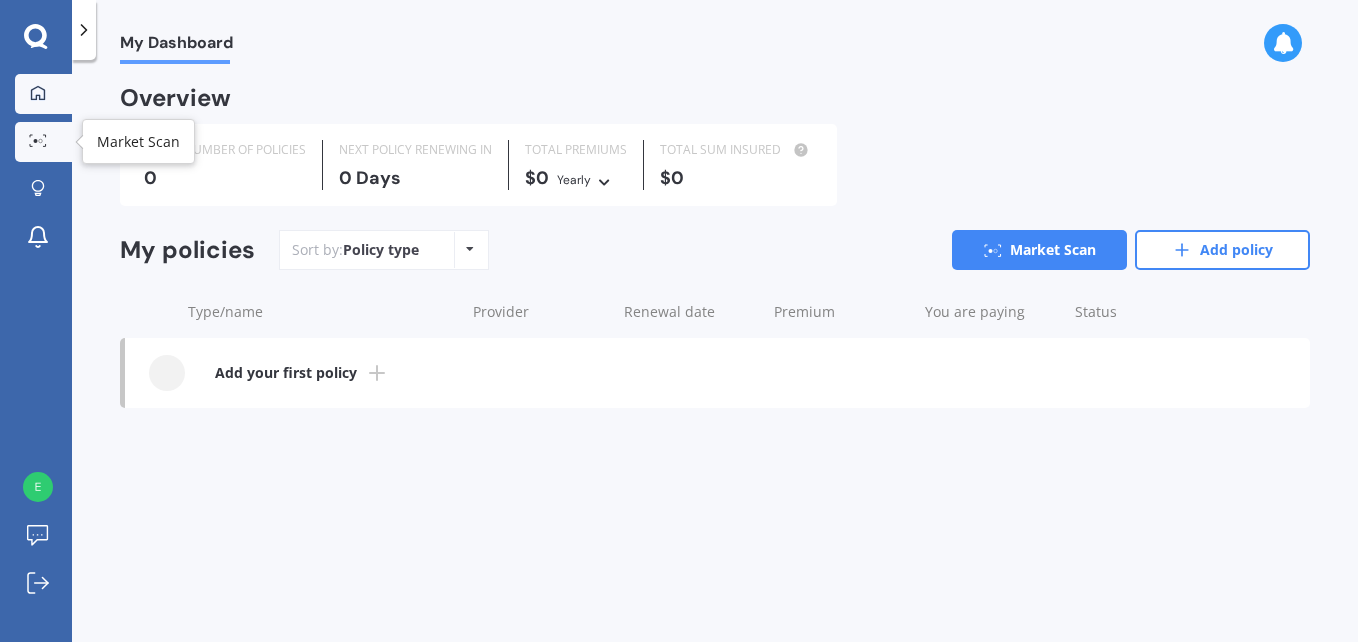 click at bounding box center (38, 140) 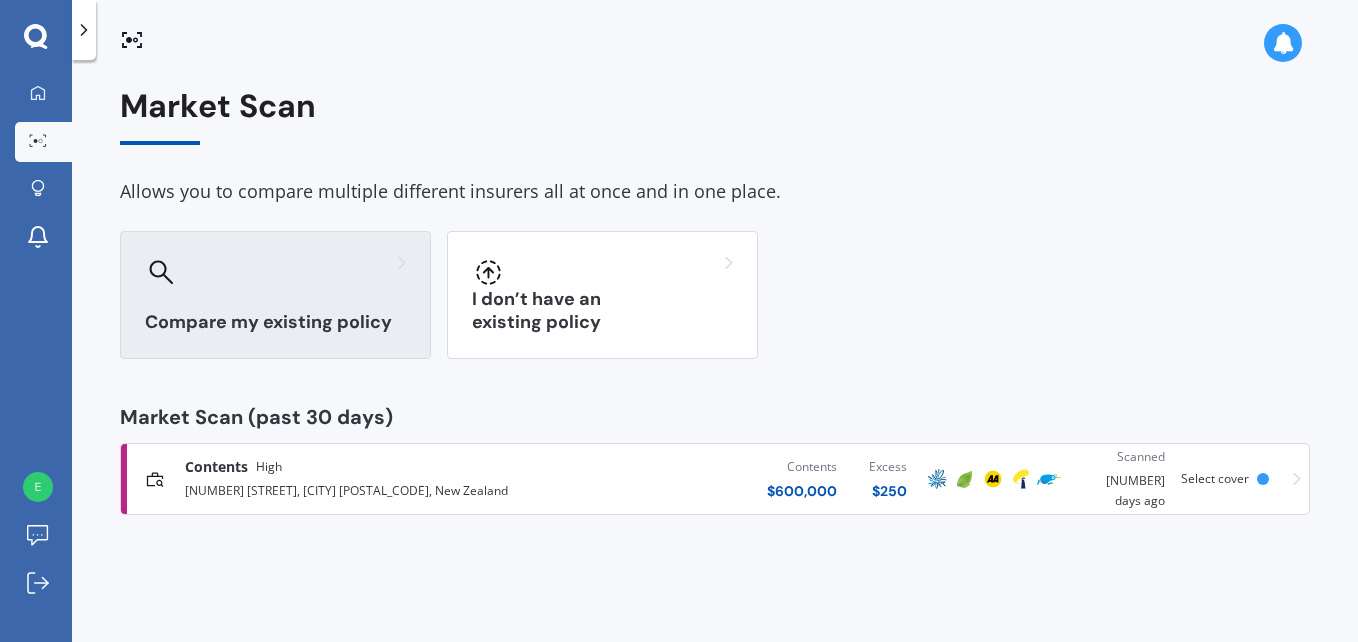 click at bounding box center (160, 271) 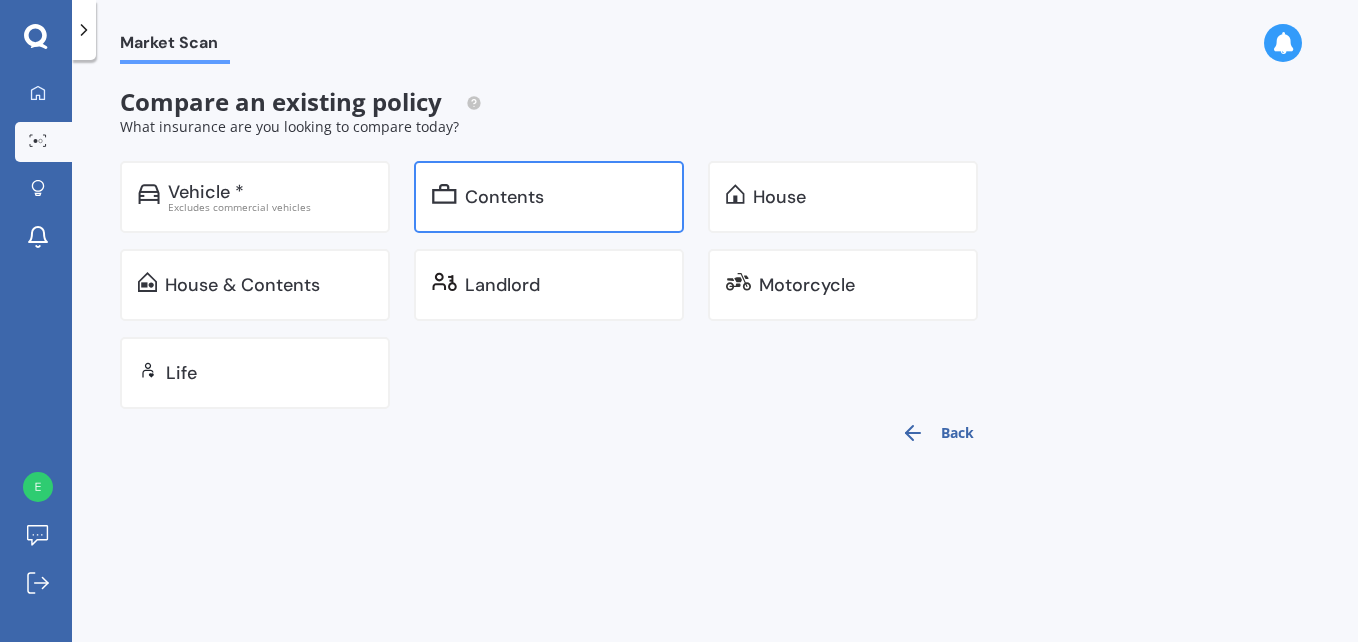 click on "Contents" at bounding box center [549, 197] 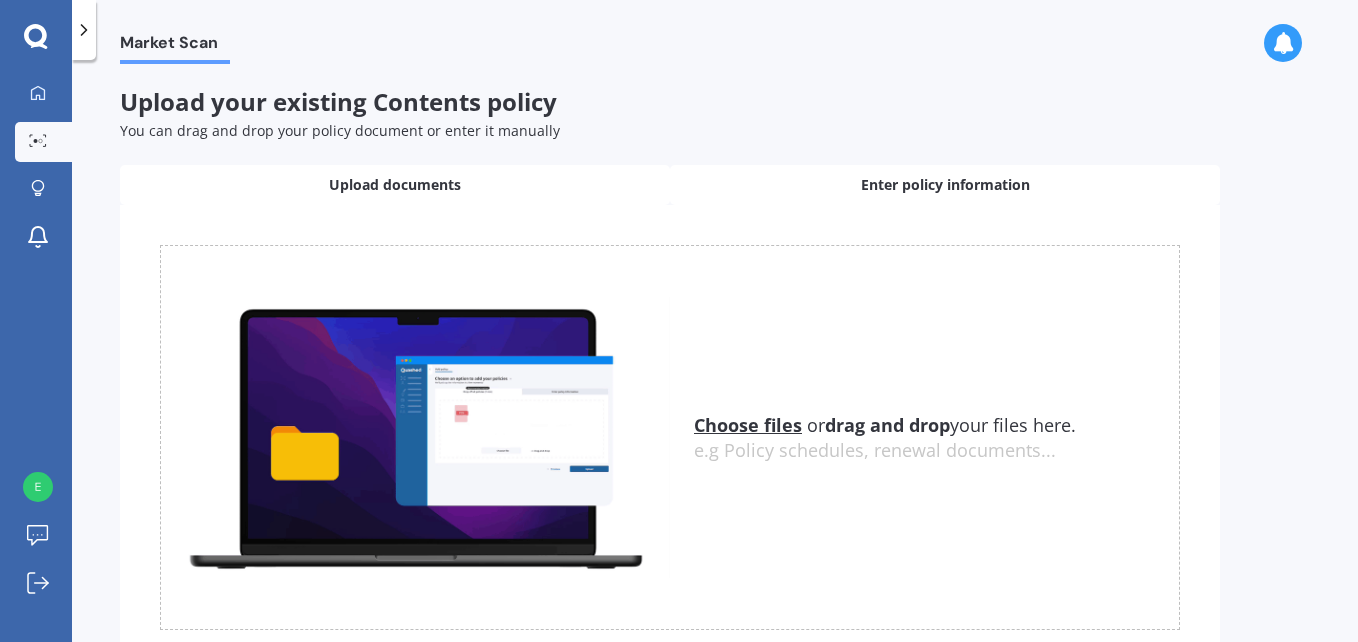 click on "Enter policy information" at bounding box center (395, 185) 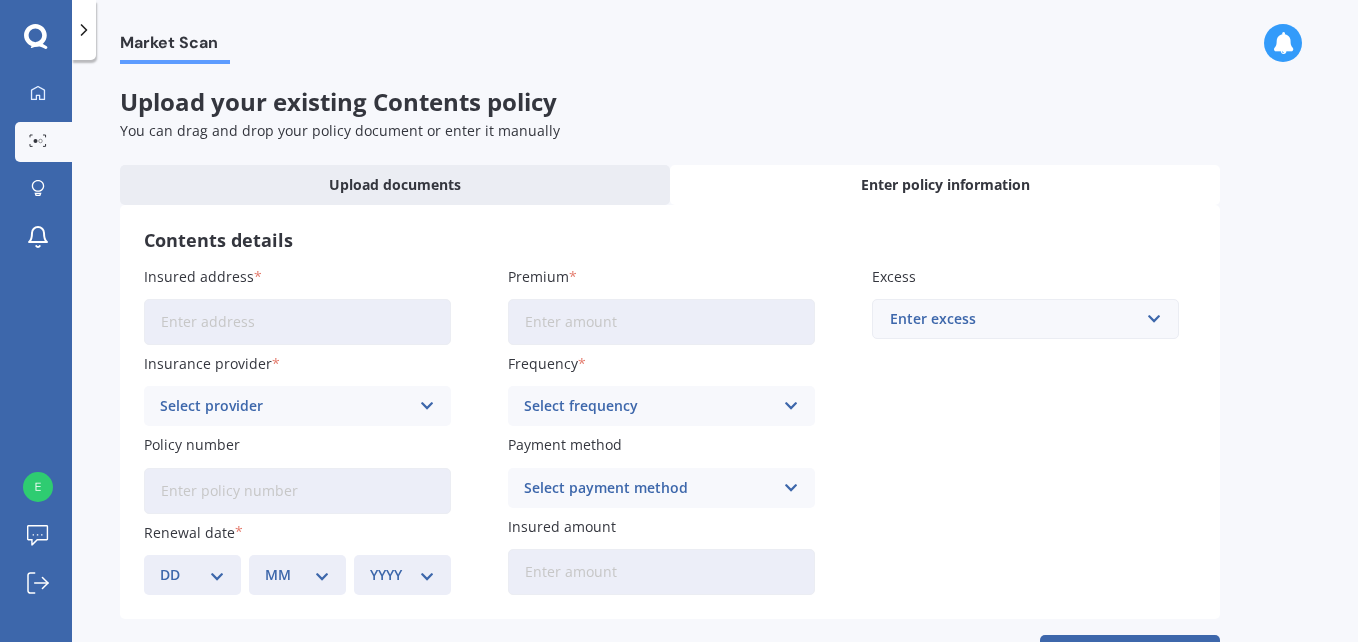 drag, startPoint x: 241, startPoint y: 322, endPoint x: 235, endPoint y: 334, distance: 13.416408 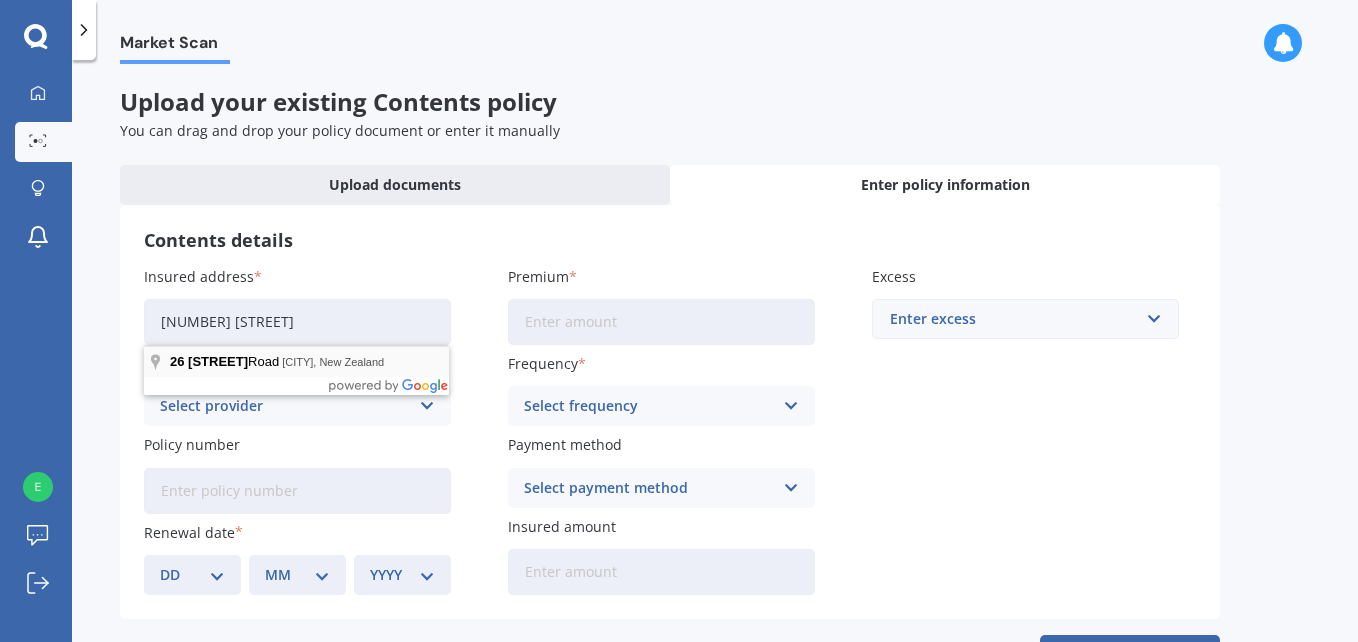 type on "[NUMBER] [STREET]" 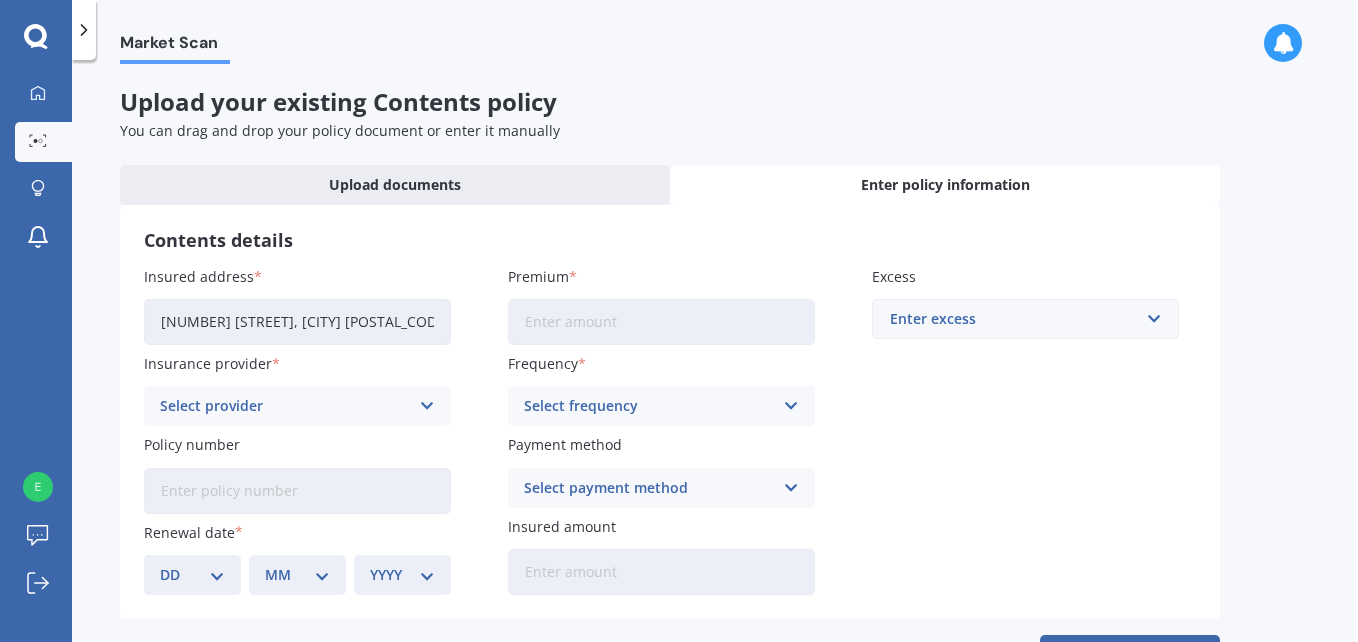 click on "Select provider" at bounding box center [284, 406] 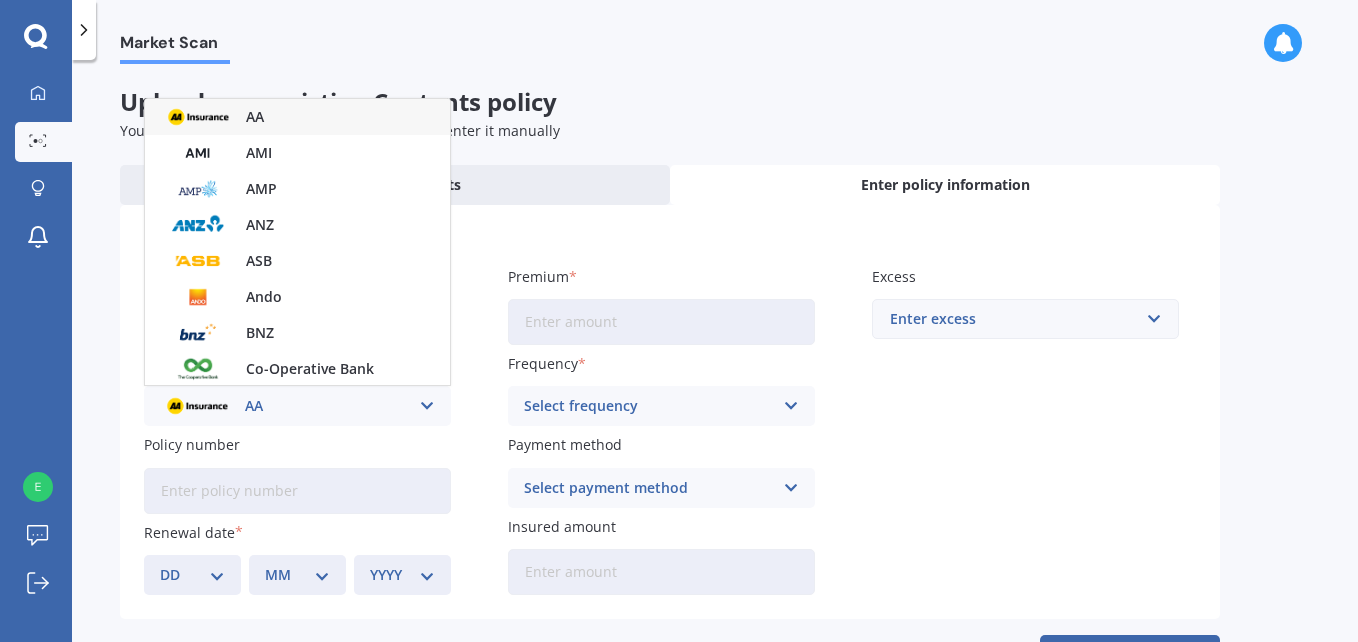 scroll, scrollTop: 542, scrollLeft: 0, axis: vertical 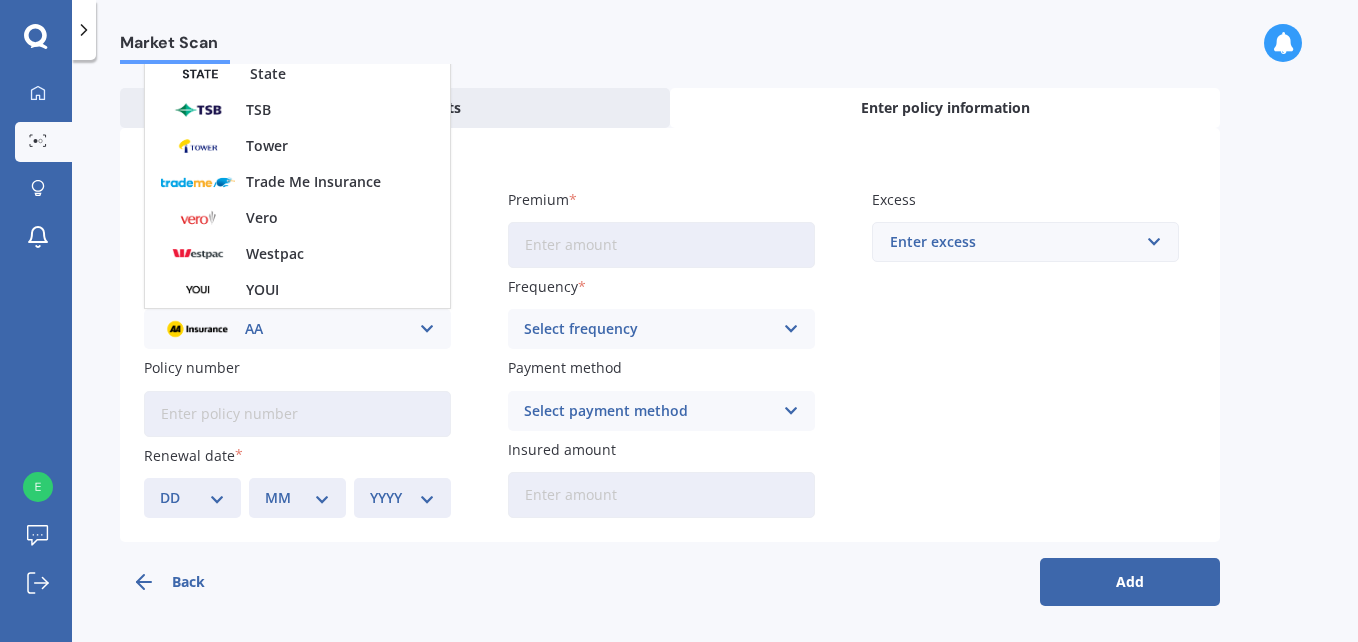 click on "Vero" at bounding box center [297, 218] 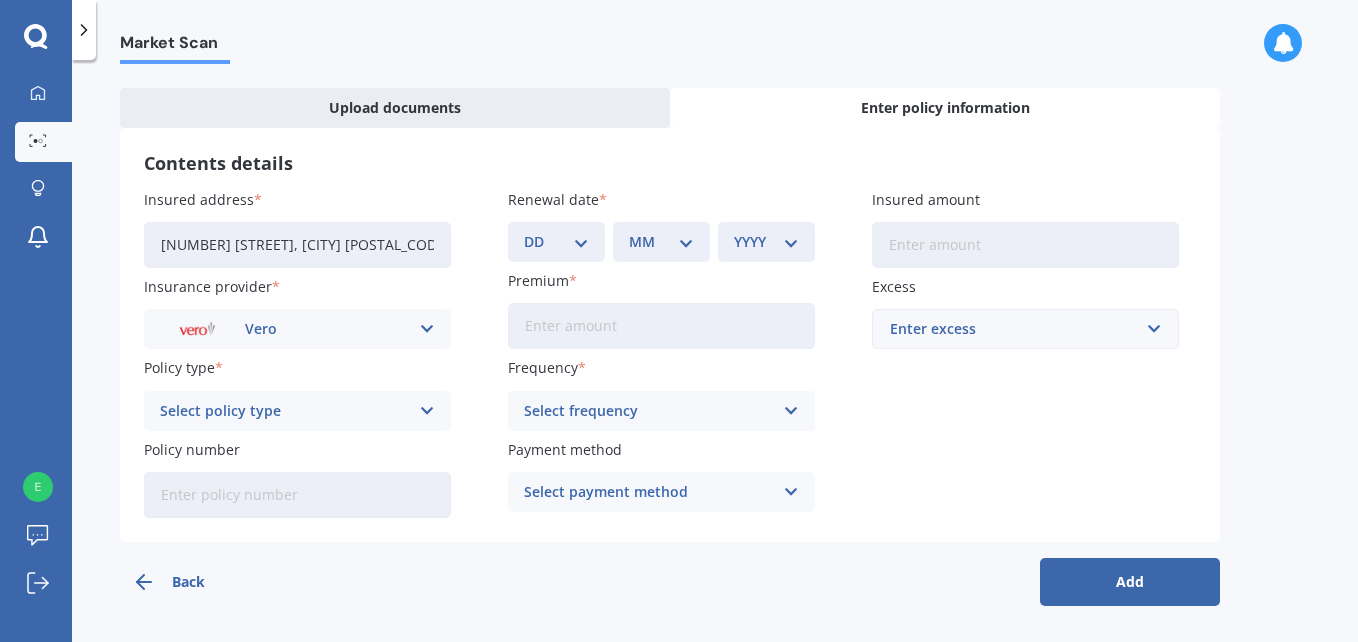 click on "Select policy type" at bounding box center [284, 411] 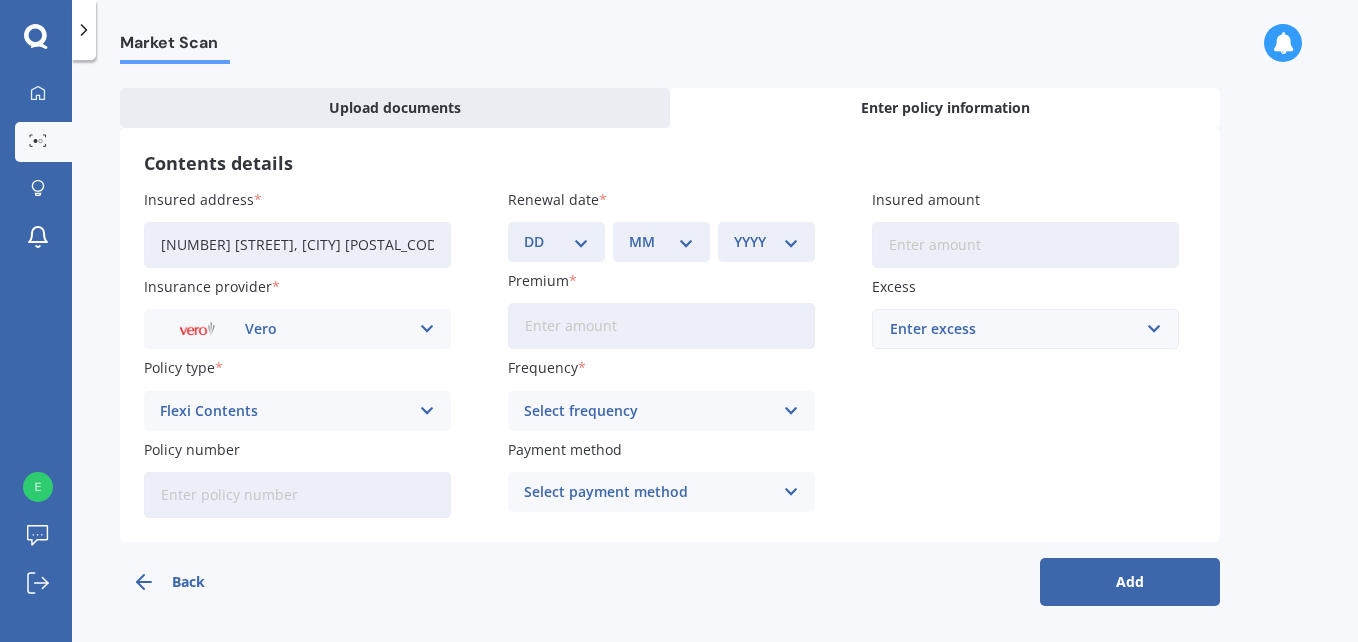 click on "Market Scan Upload your existing Contents policy You can drag and drop your policy document or enter it manually Upload documents Enter policy information Contents details Insured address [NUMBER] [STREET], [CITY] [POSTAL_CODE] Insurance provider Vero AA AMI AMP ANZ ASB Ando BNZ Co-Operative Bank FMG Initio Kiwibank Lantern MAS NZI Other SBS State TSB Tower Trade Me Insurance Vero Westpac YOUI Policy type Flexi Contents Flexi Contents Maxi Contents Other Policy number Renewal date DD 01 02 03 04 05 06 07 08 09 10 11 12 13 14 15 16 17 18 19 20 21 22 23 24 25 26 27 28 29 30 31 MM 01 02 03 04 05 06 07 08 09 10 11 12 YYYY 2027 2026 2025 2024 2023 2022 2021 2020 2019 2018 2017 2016 2015 2014 2013 2012 2011 2010 2009 2008 2007 2006 2005 2004 2003 2002 2001 2000 1999 1998 1997 1996 1995 1994 1993 1992 1991 1990 1989 1988 1987 1986 1985 1984 1983 1982 1981 1980 1979 1978 1977 1976 1975 1974 1973 1972 1971 1970 1969 1968 1967 1966 1965 1964 1963 1962 1961 1960 1959 1958 1957 1956 1955 1954 1953 1952 1951 1950 1949" at bounding box center [715, 355] 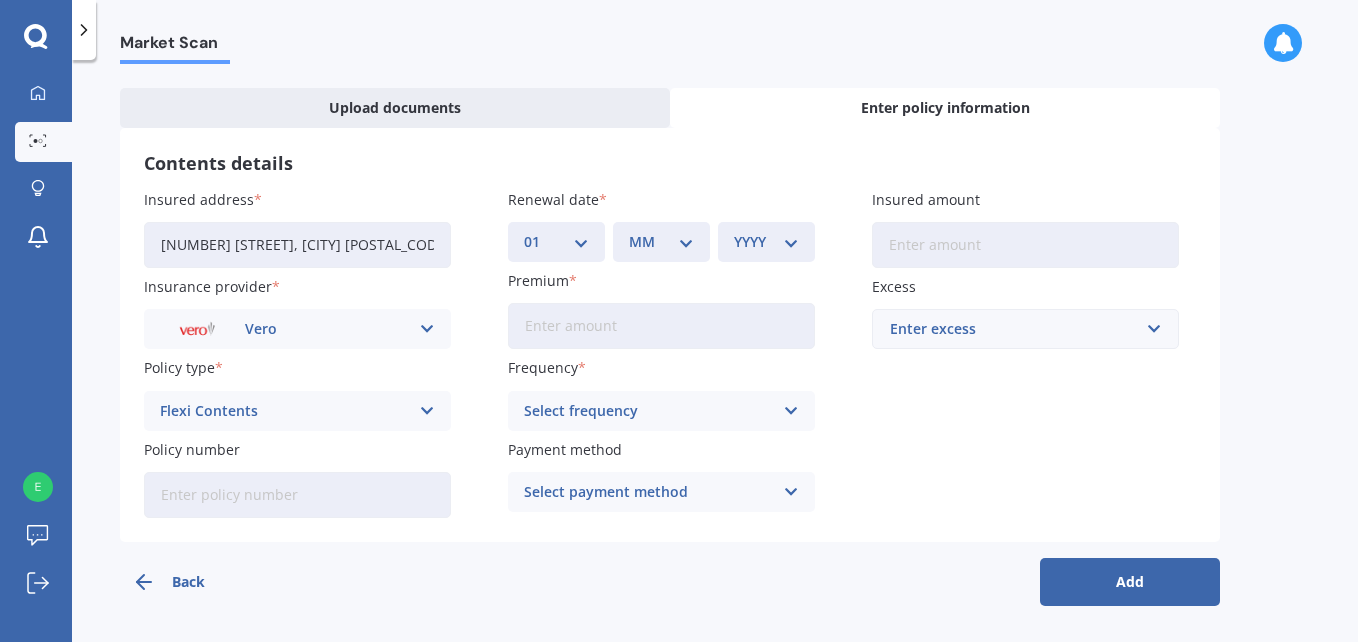 click on "DD 01 02 03 04 05 06 07 08 09 10 11 12 13 14 15 16 17 18 19 20 21 22 23 24 25 26 27 28 29 30 31" at bounding box center [556, 242] 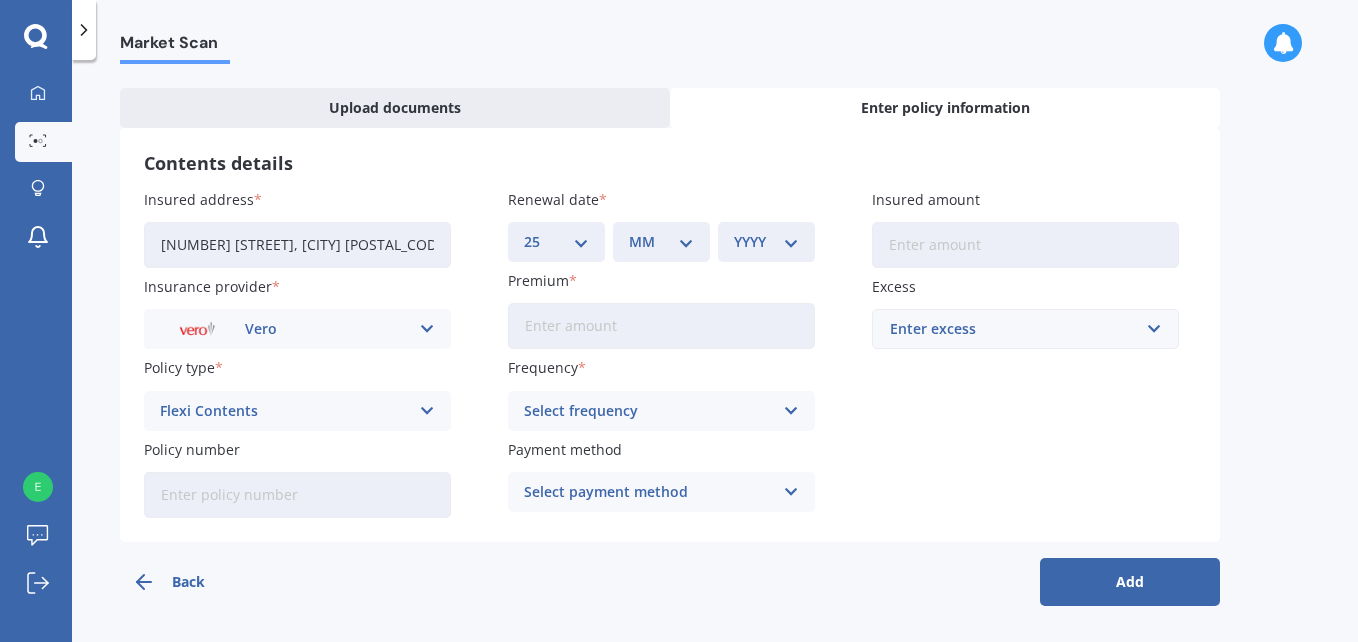 click on "DD 01 02 03 04 05 06 07 08 09 10 11 12 13 14 15 16 17 18 19 20 21 22 23 24 25 26 27 28 29 30 31" at bounding box center (556, 242) 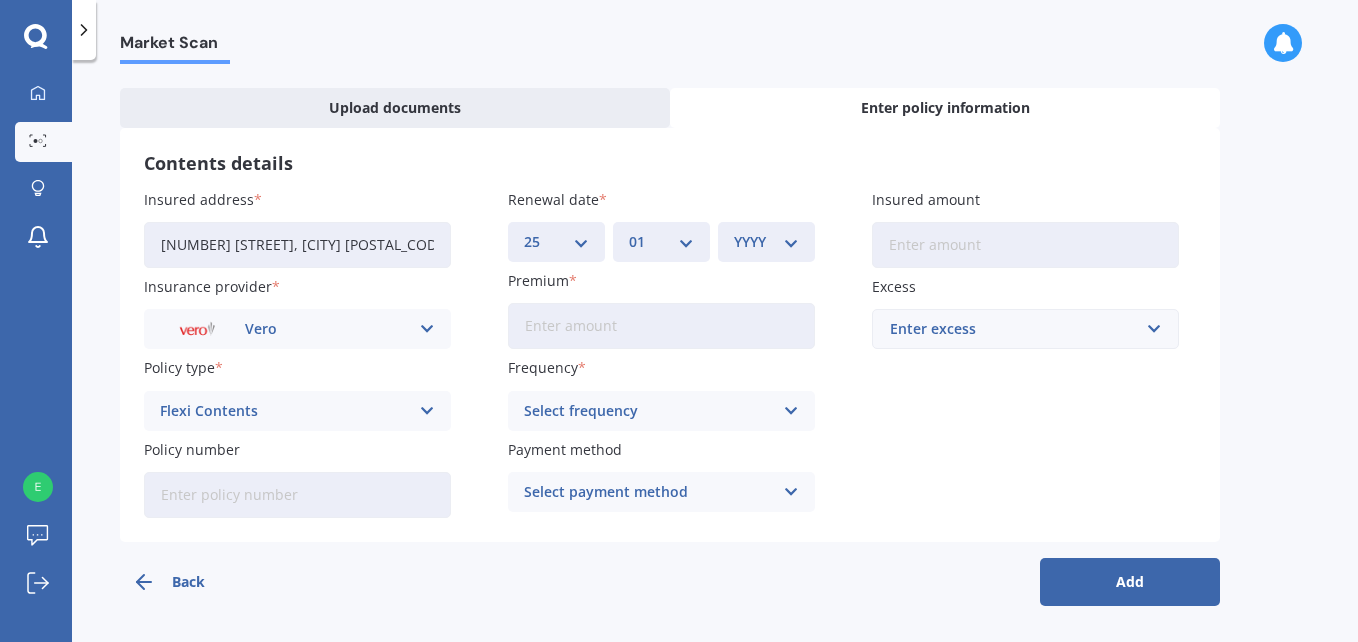 click on "MM 01 02 03 04 05 06 07 08 09 10 11 12" at bounding box center (661, 242) 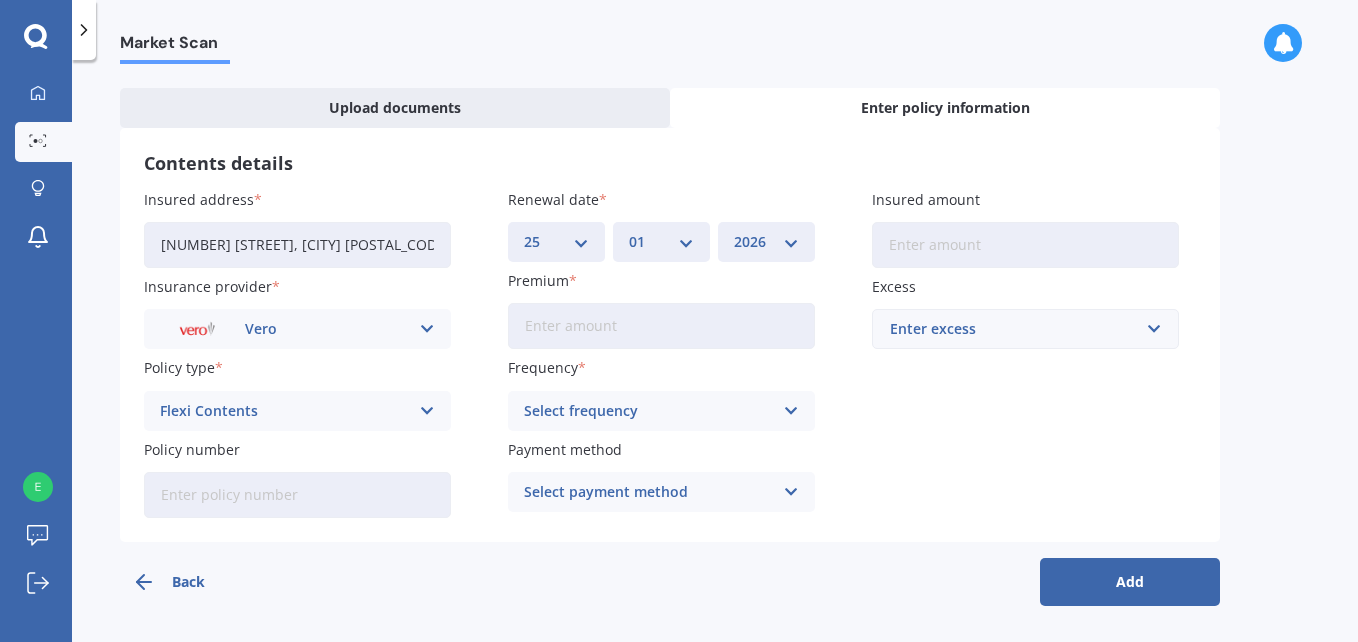 click on "YYYY 2027 2026 2025 2024 2023 2022 2021 2020 2019 2018 2017 2016 2015 2014 2013 2012 2011 2010 2009 2008 2007 2006 2005 2004 2003 2002 2001 2000 1999 1998 1997 1996 1995 1994 1993 1992 1991 1990 1989 1988 1987 1986 1985 1984 1983 1982 1981 1980 1979 1978 1977 1976 1975 1974 1973 1972 1971 1970 1969 1968 1967 1966 1965 1964 1963 1962 1961 1960 1959 1958 1957 1956 1955 1954 1953 1952 1951 1950 1949 1948 1947 1946 1945 1944 1943 1942 1941 1940 1939 1938 1937 1936 1935 1934 1933 1932 1931 1930 1929 1928" at bounding box center (766, 242) 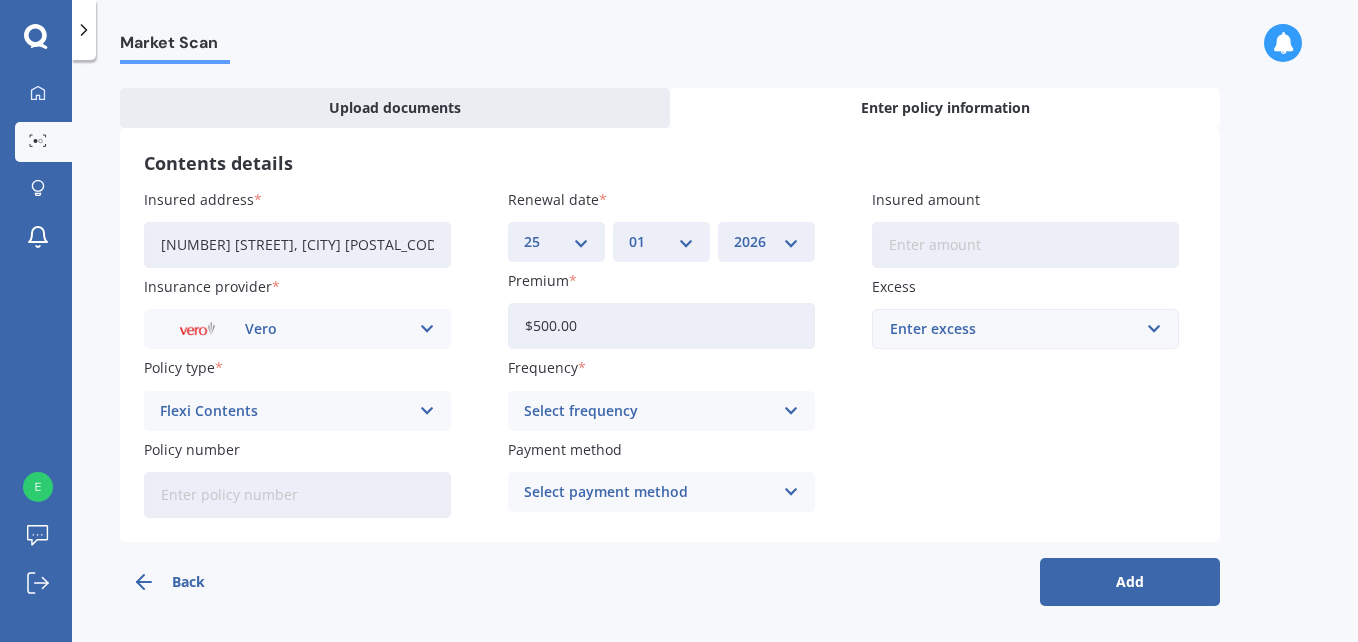 drag, startPoint x: 639, startPoint y: 325, endPoint x: 507, endPoint y: 328, distance: 132.03409 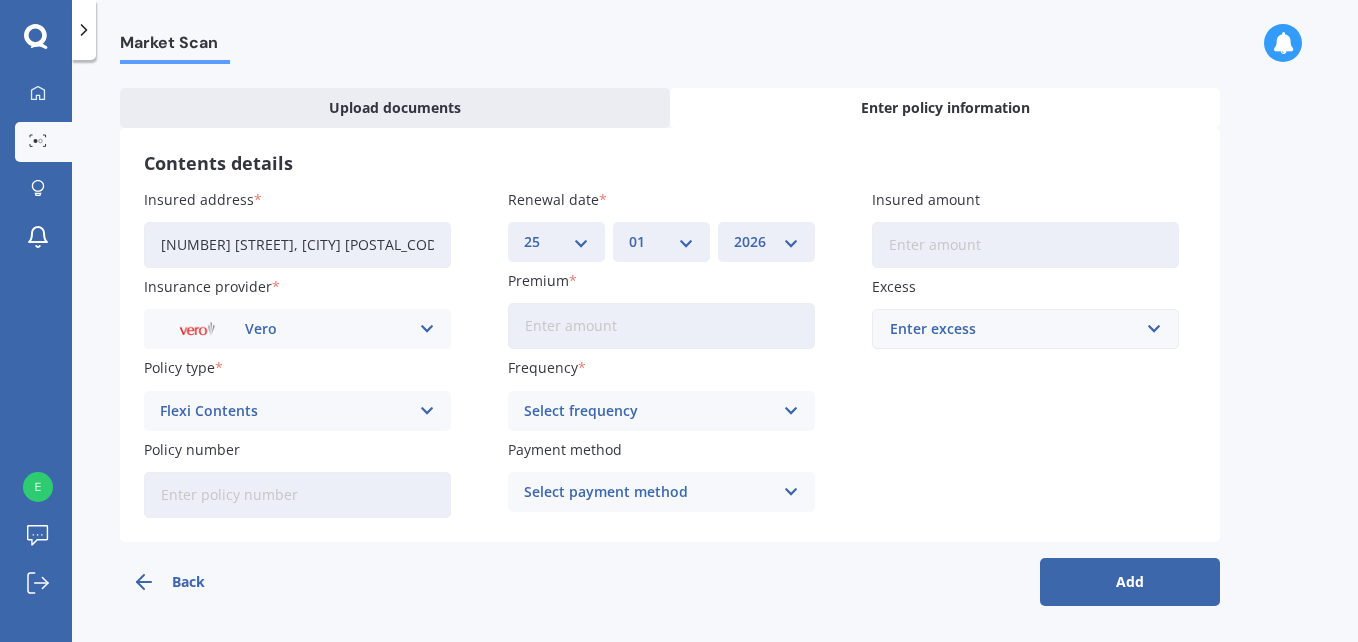 click on "Enter policy information" at bounding box center [945, 108] 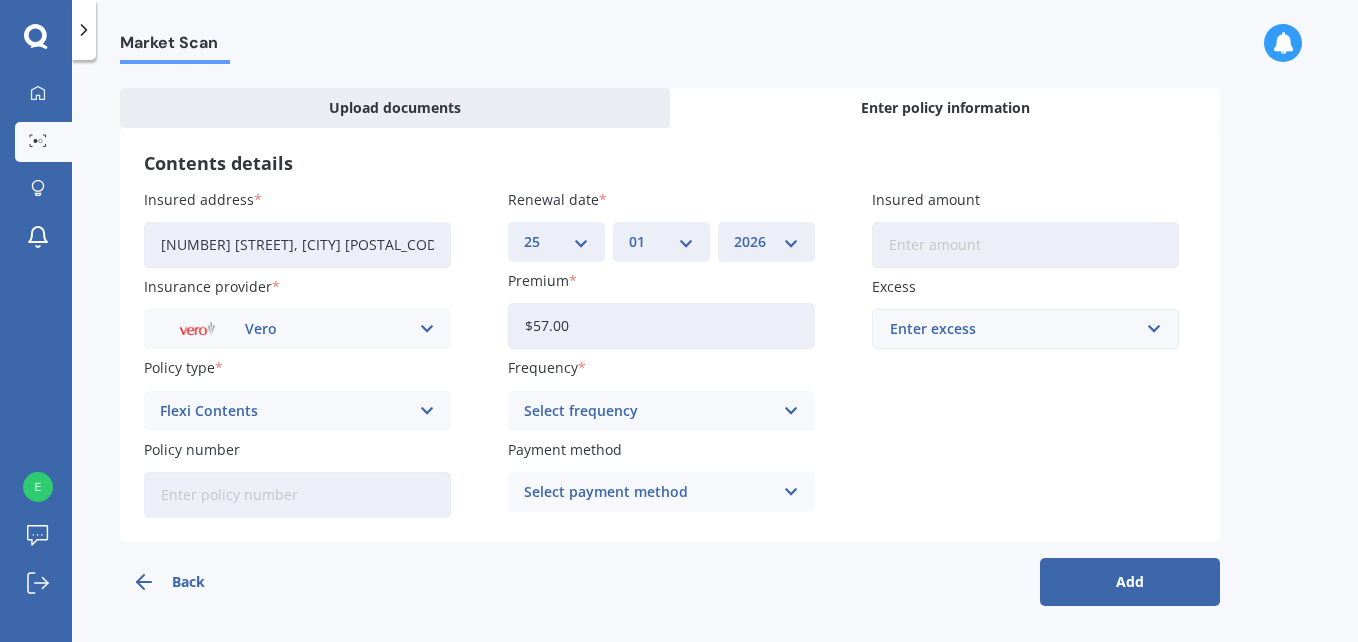 type on "$57.00" 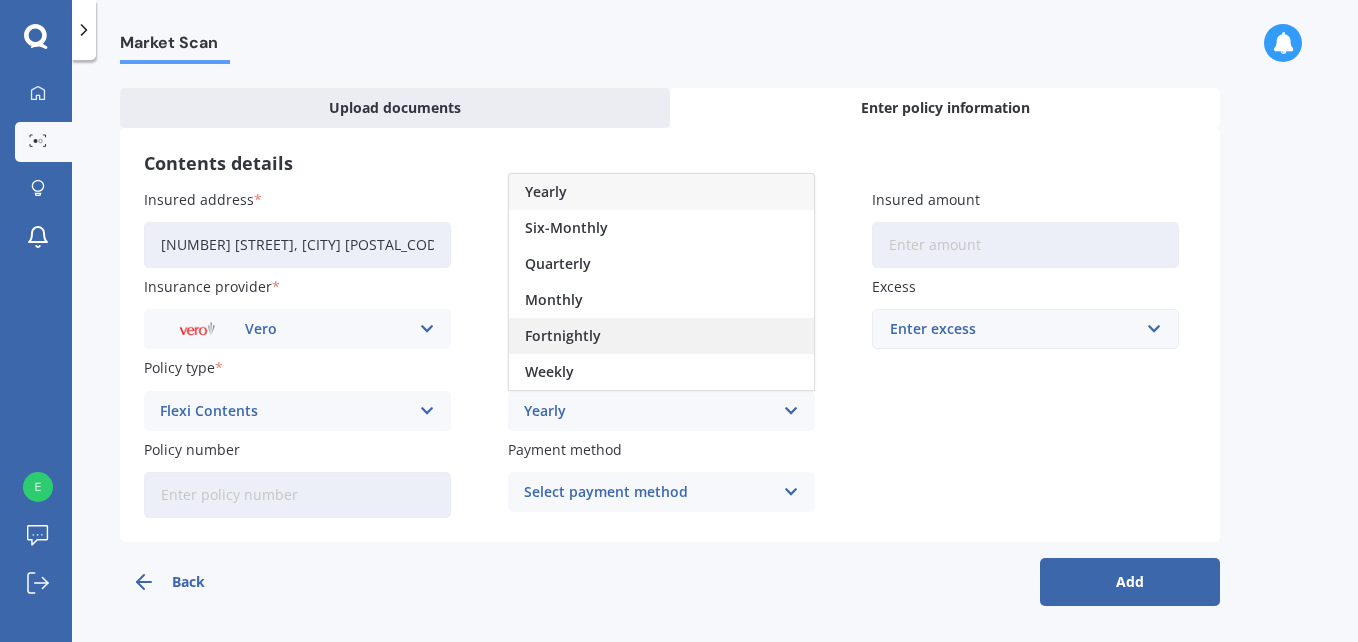 click on "Fortnightly" at bounding box center [546, 192] 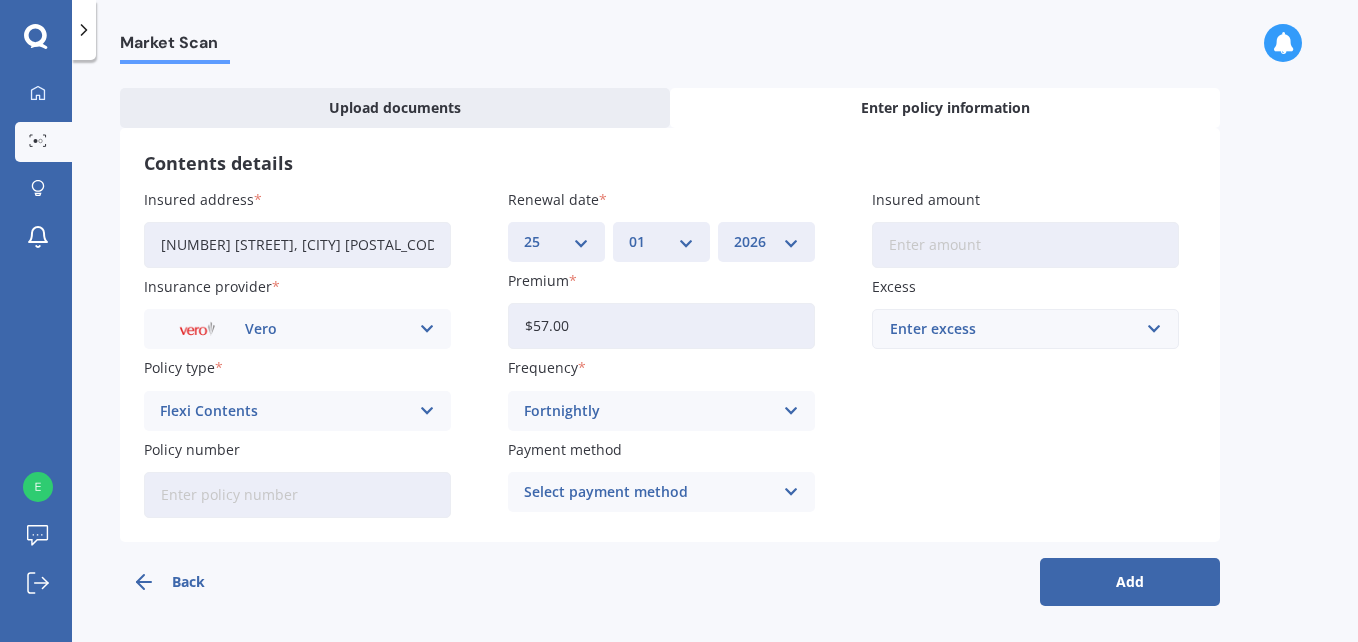 click on "Select payment method" at bounding box center [648, 492] 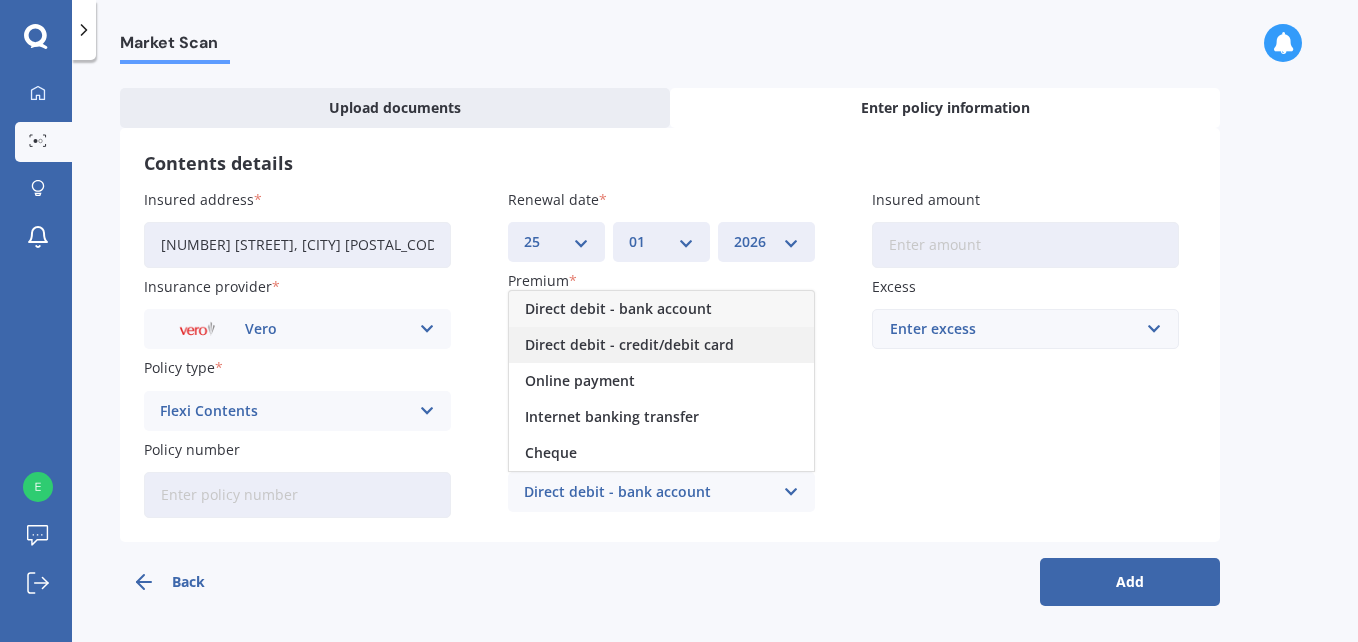click on "Direct debit - credit/debit card" at bounding box center [618, 309] 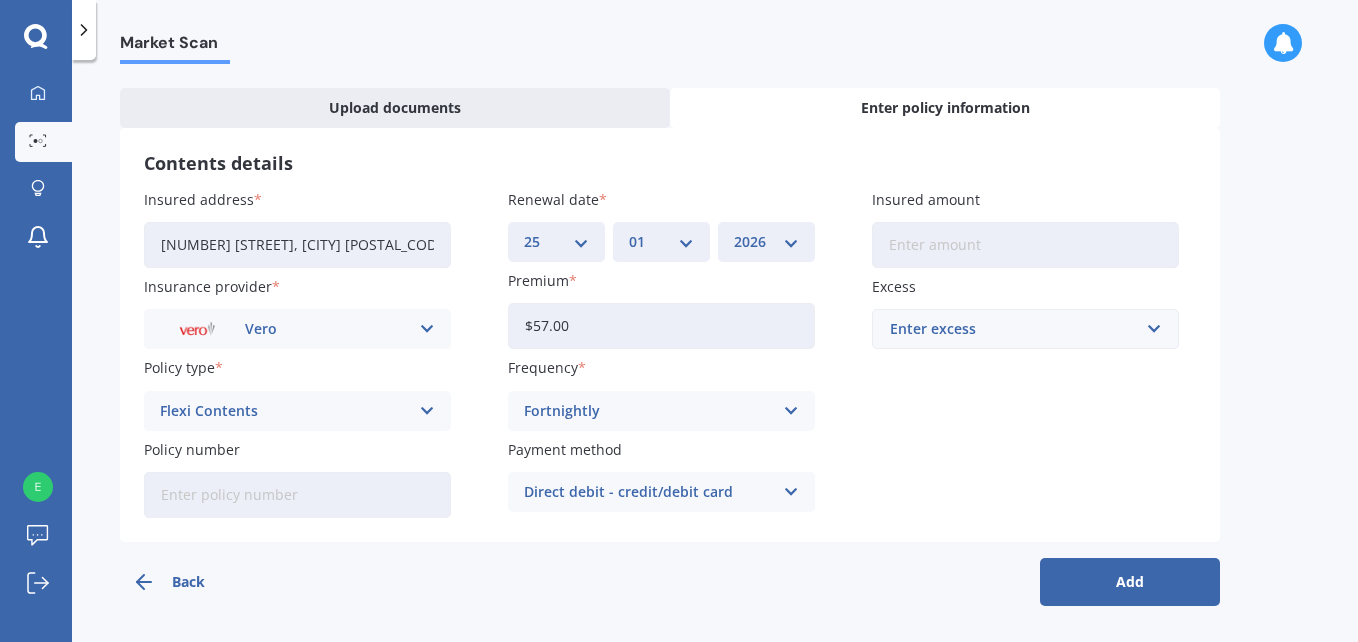 click on "Insured amount" at bounding box center [1025, 245] 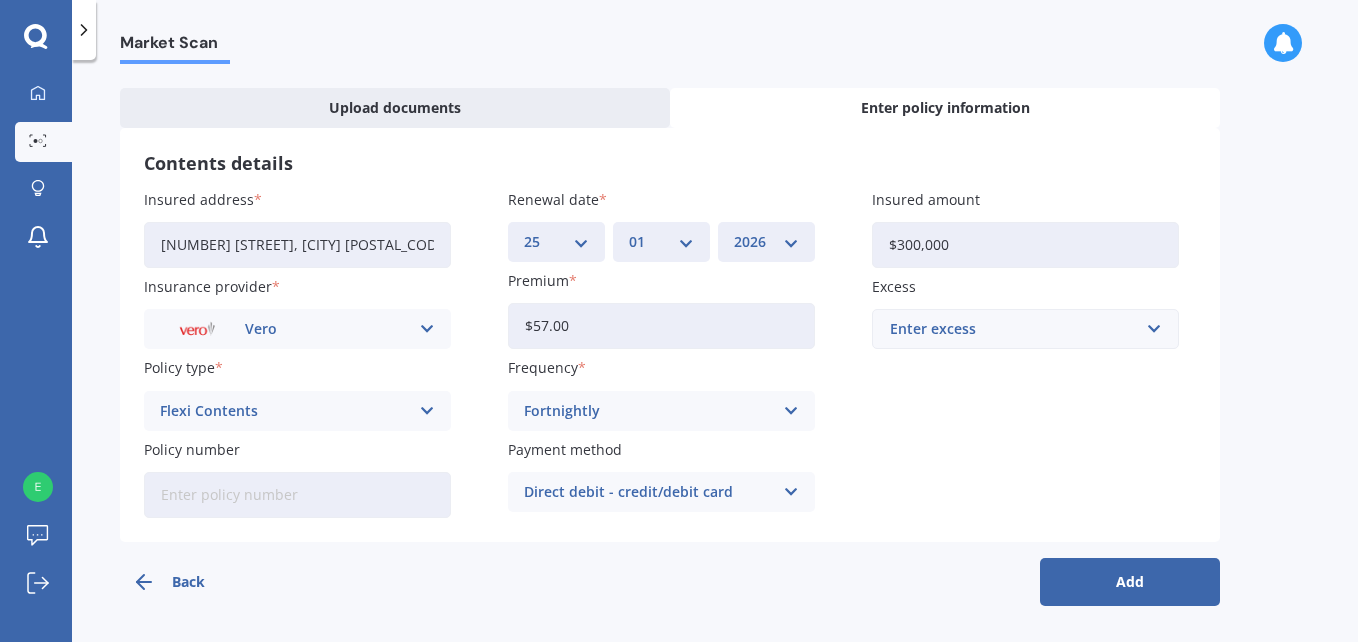 type on "$300,000" 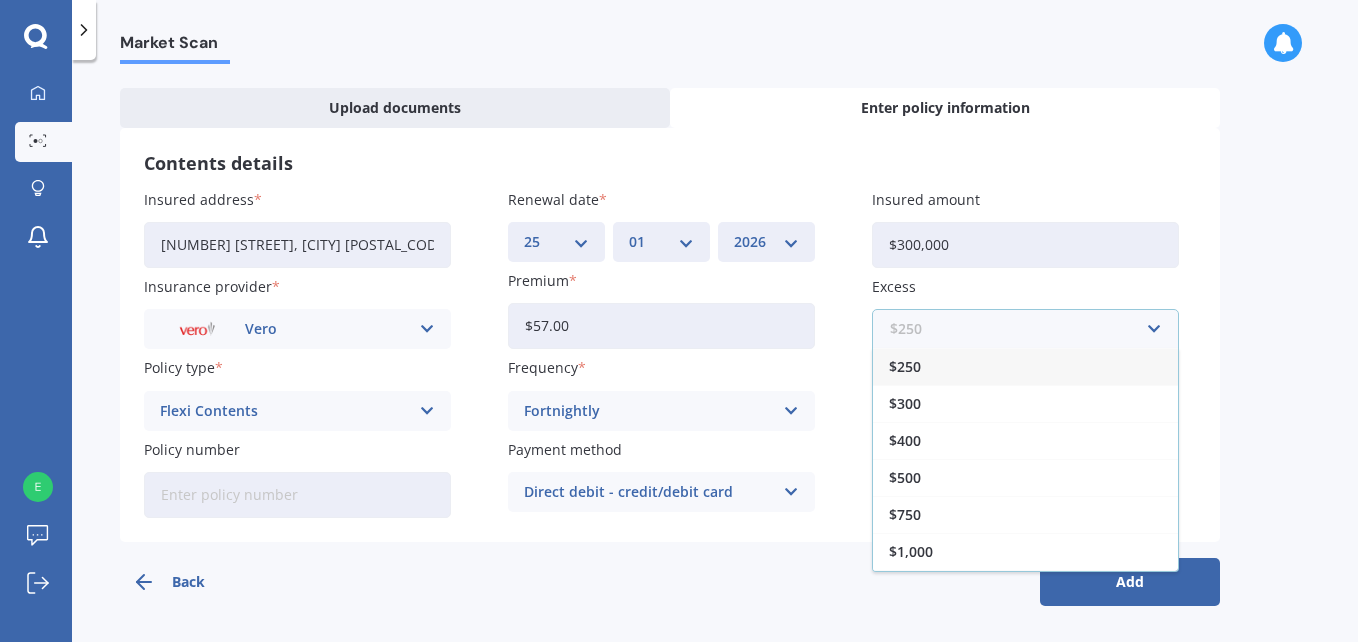 click at bounding box center (1018, 329) 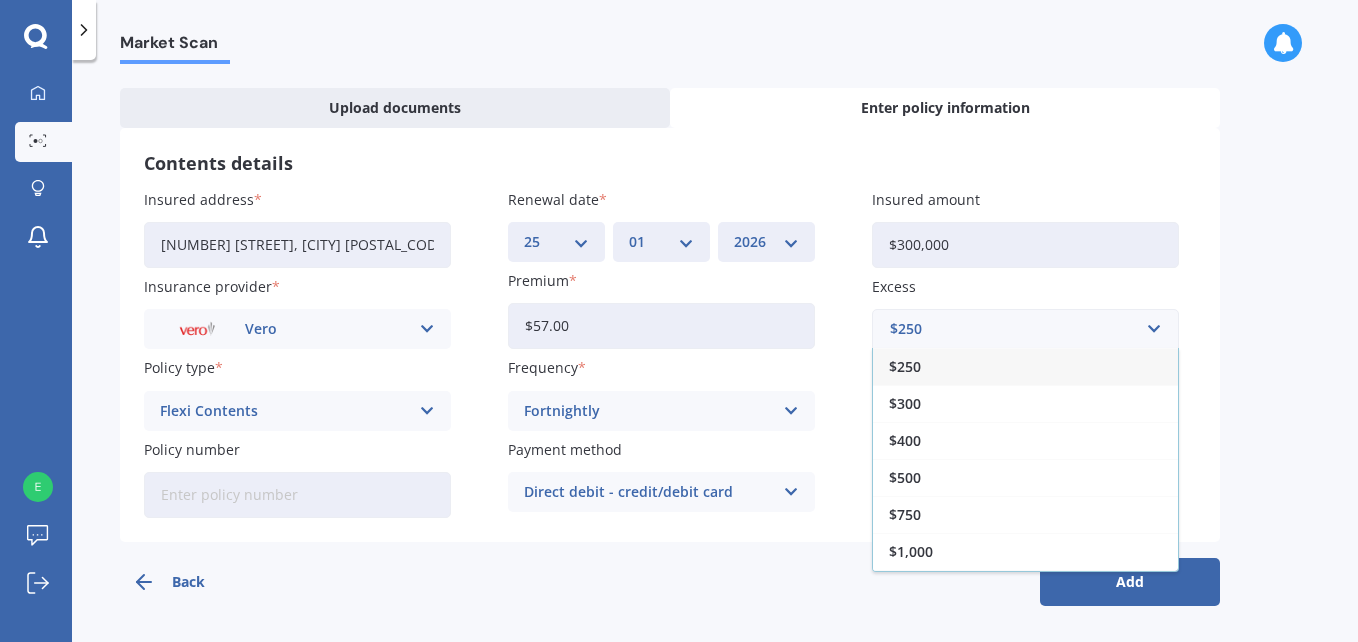 click on "$500" at bounding box center (1025, 477) 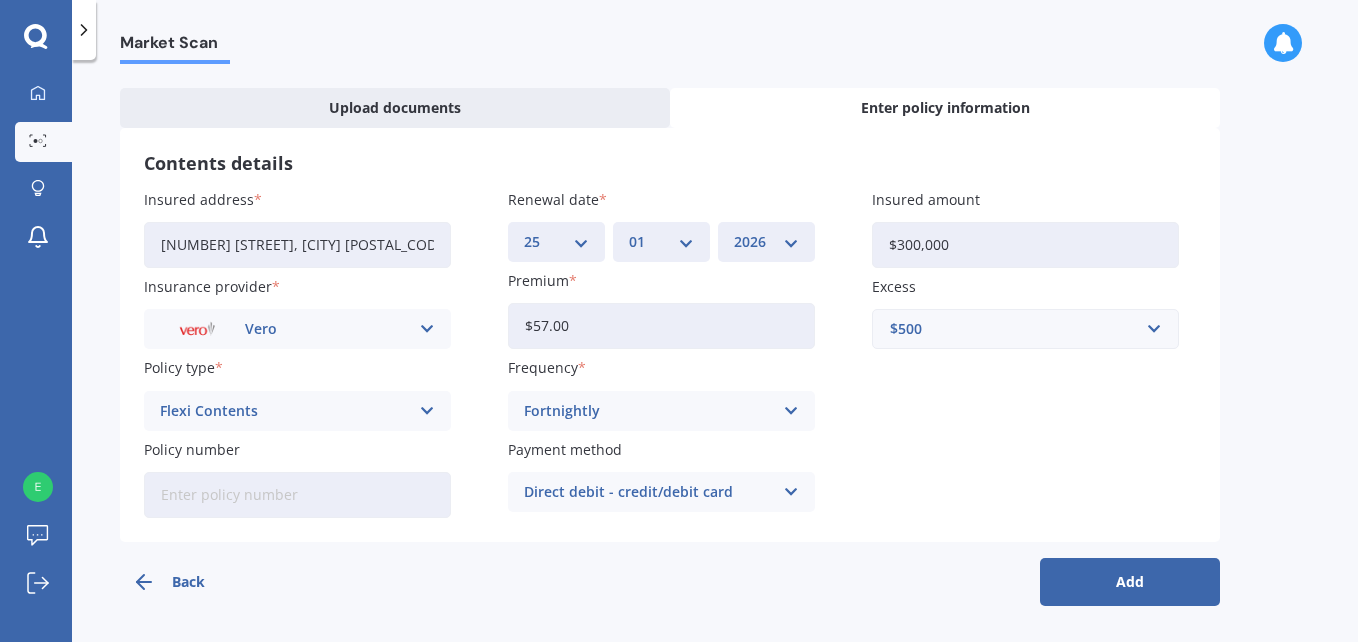click on "Add" at bounding box center (1130, 582) 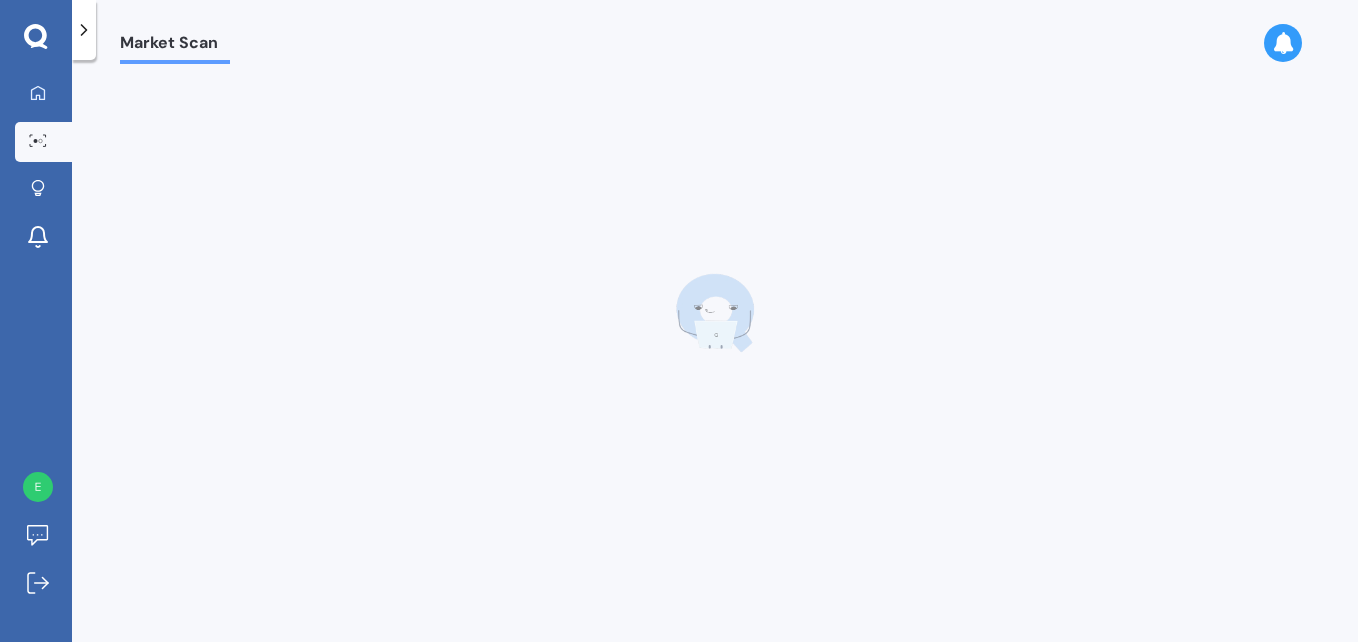 scroll, scrollTop: 0, scrollLeft: 0, axis: both 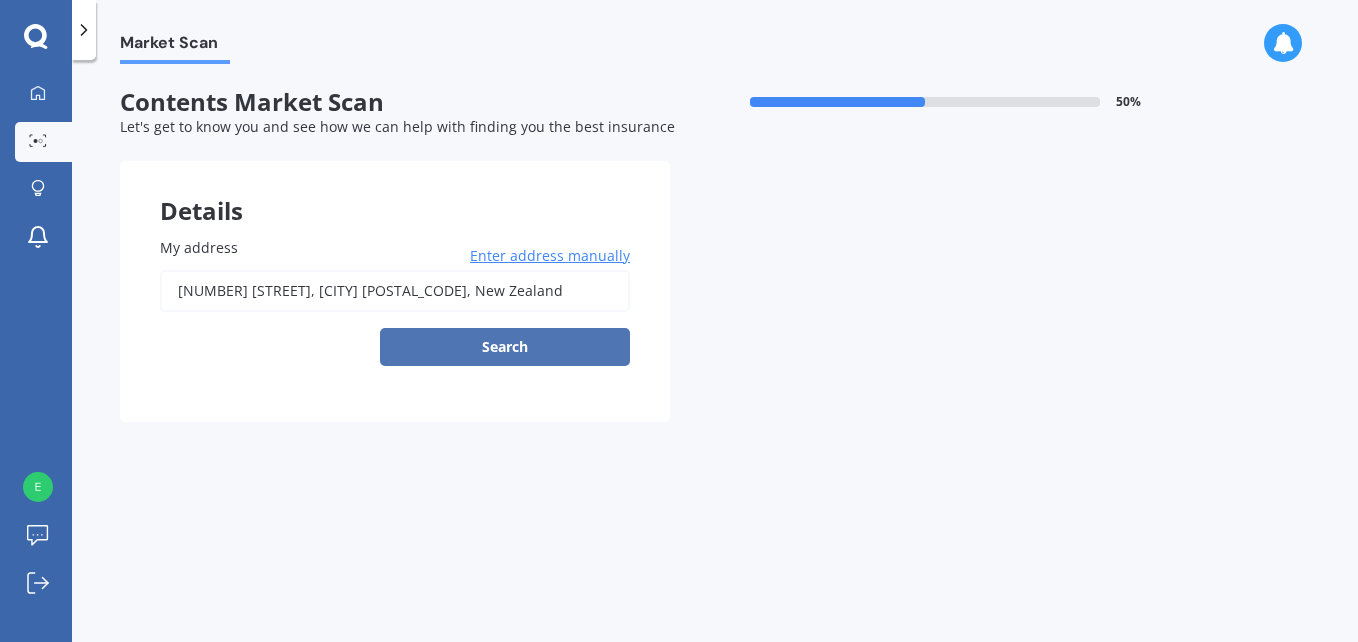 click on "Search" at bounding box center (505, 347) 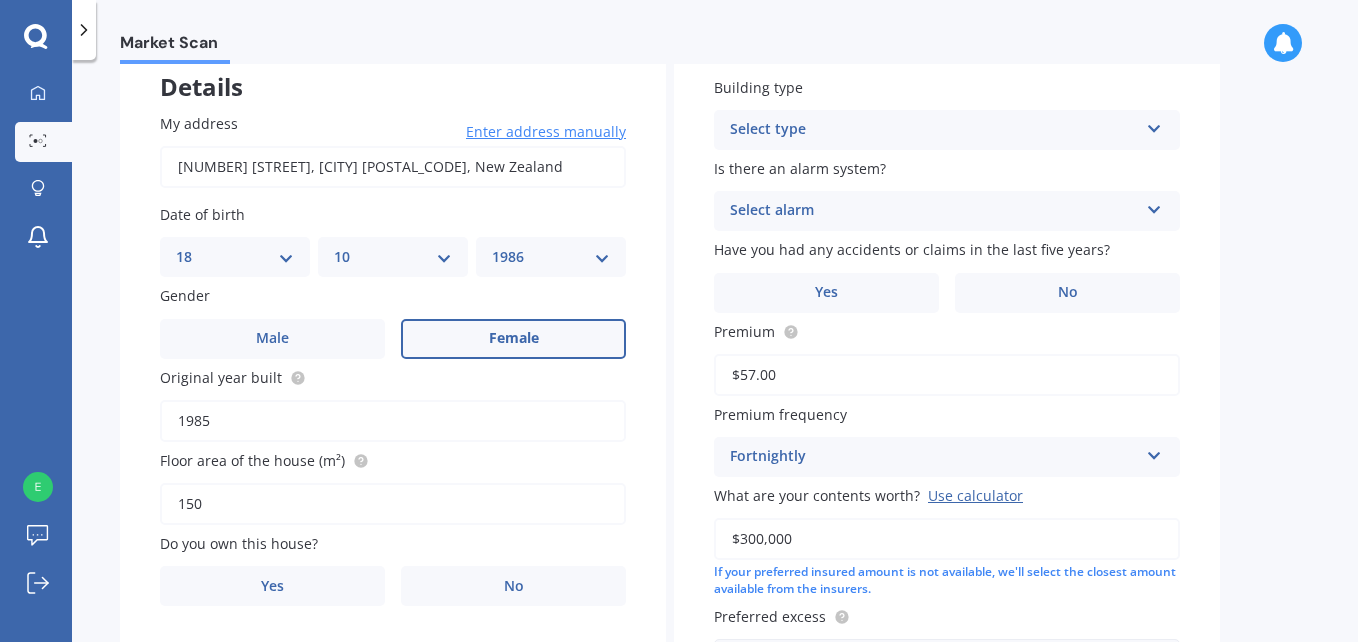 scroll, scrollTop: 300, scrollLeft: 0, axis: vertical 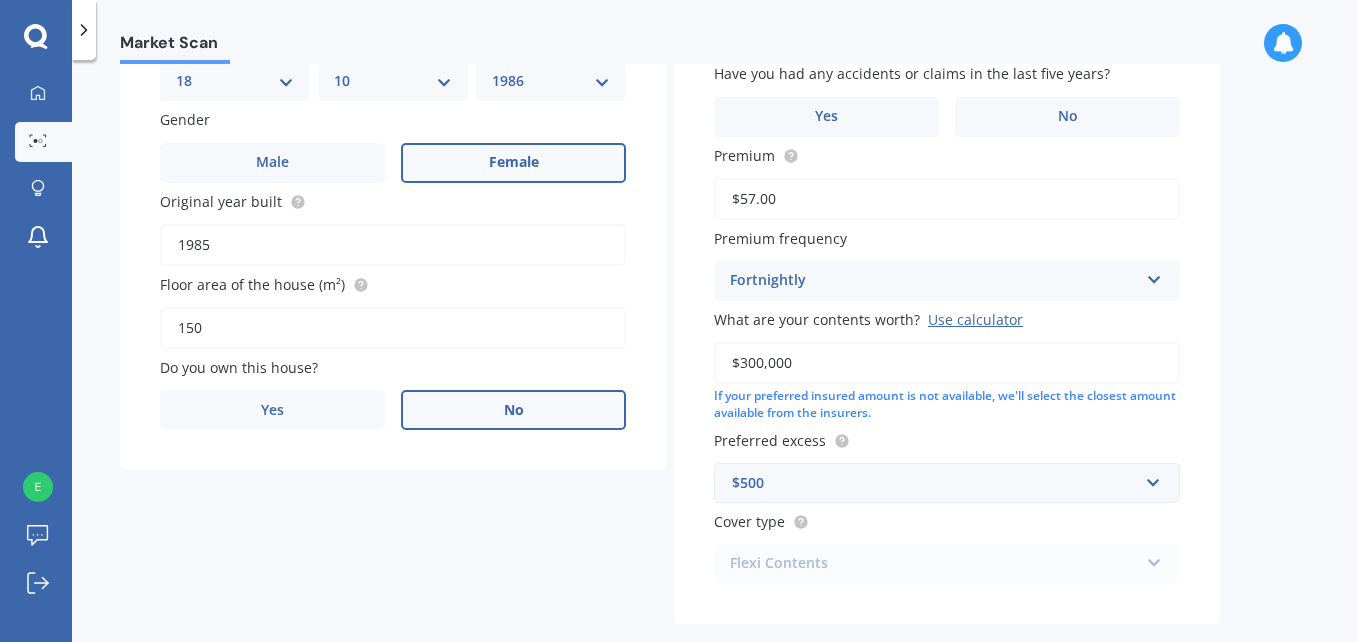 click on "No" at bounding box center [513, 163] 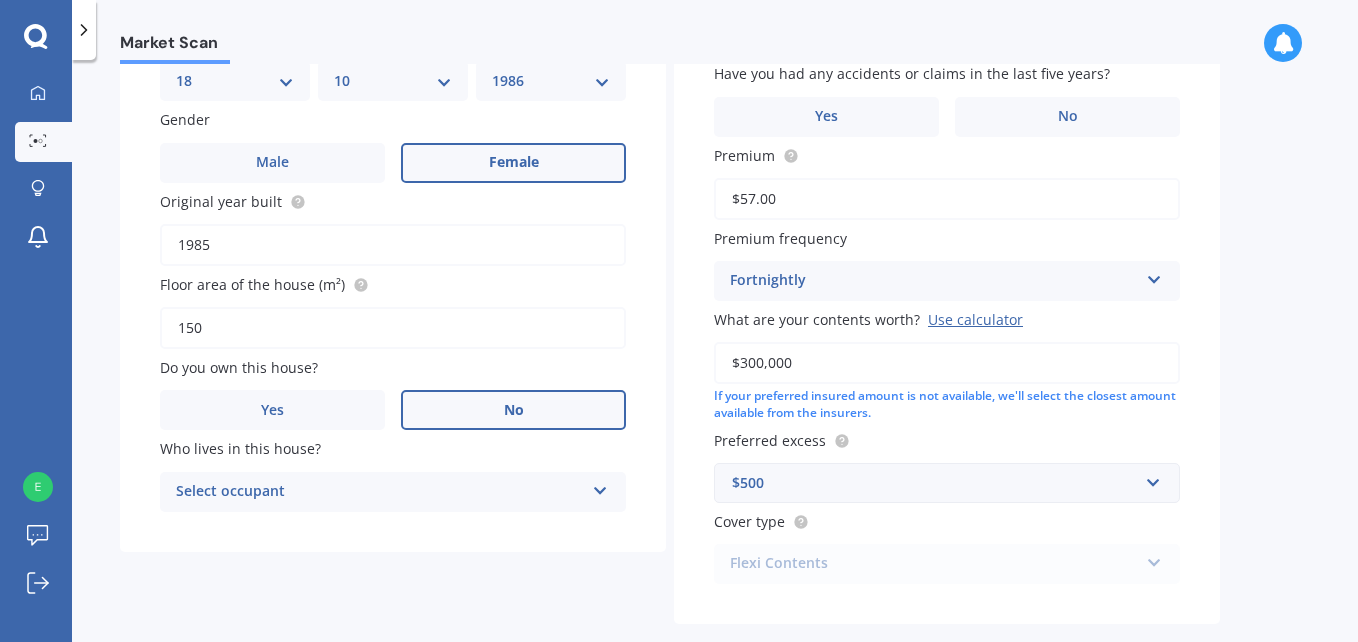 click on "Select occupant Tenant" at bounding box center [393, 492] 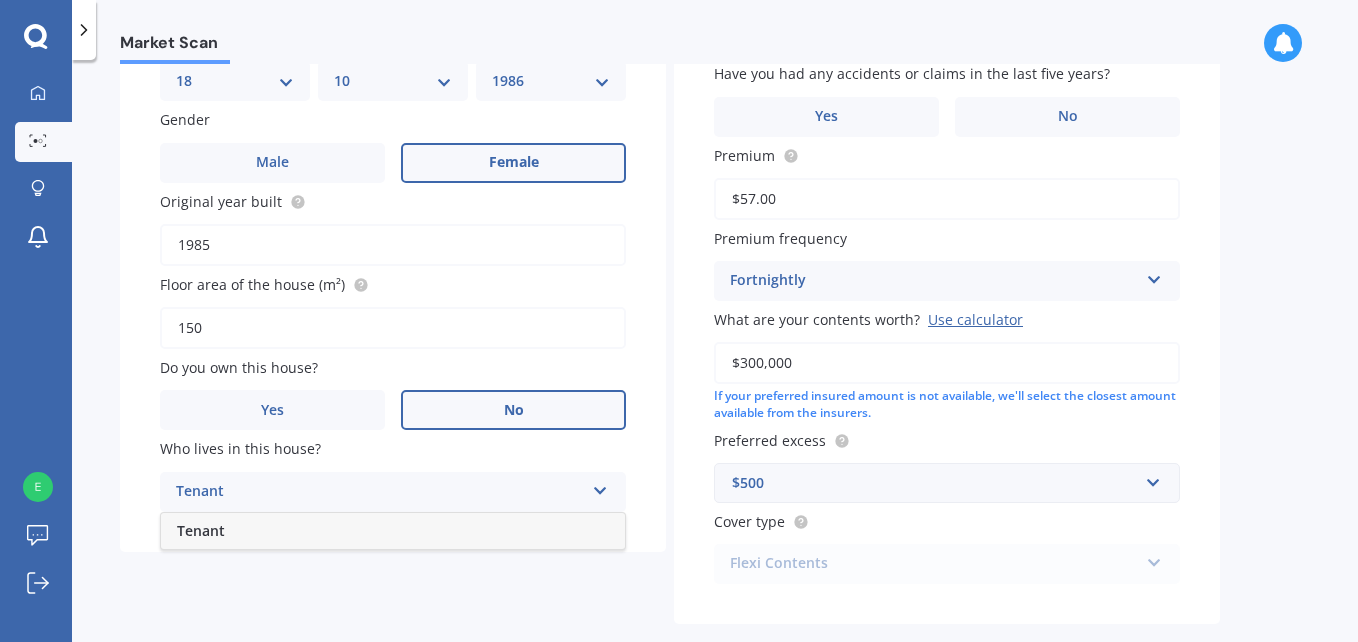 click on "Tenant" at bounding box center (393, 531) 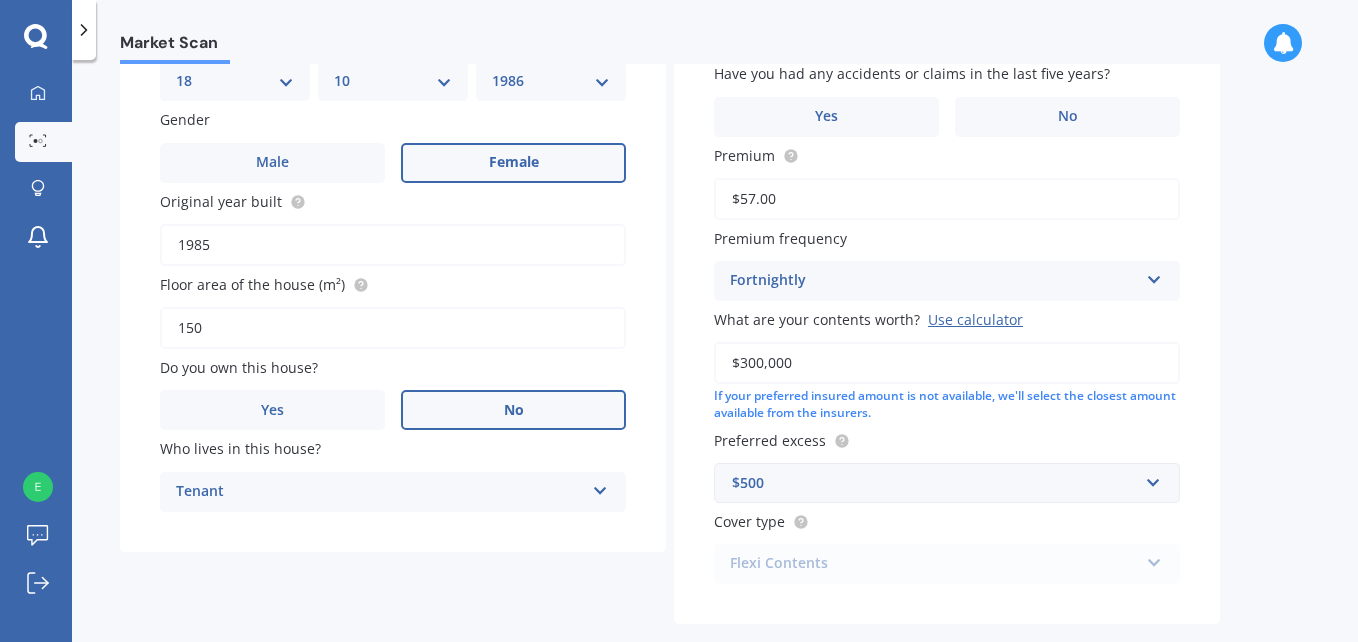 click on "My address [NUMBER] [STREET], [CITY] [POSTAL_CODE] Enter address manually Search Date of birth DD 01 02 03 04 05 06 07 08 09 10 11 12 13 14 15 16 17 18 19 20 21 22 23 24 25 26 27 28 29 30 31 MM 01 02 03 04 05 06 07 08 09 10 11 12 YYYY 2009 2008 2007 2006 2005 2004 2003 2002 2001 2000 1999 1998 1997 1996 1995 1994 1993 1992 1991 1990 1989 1988 1987 1986 1985 1984 1983 1982 1981 1980 1979 1978 1977 1976 1975 1974 1973 1972 1971 1970 1969 1968 1967 1966 1965 1964 1963 1962 1961 1960 1959 1958 1957 1956 1955 1954 1953 1952 1951 1950 1949 1948 1947 1946 1945 1944 1943 1942 1941 1940 1939 1938 1937 1936 1935 1934 1933 1932 1931 1930 1929 1928 1927 1926 1925 1924 1923 1922 1921 1920 1919 1918 1917 1916 1915 1914 1913 1912 1911 1910 Gender Male Female Original year built 1985 Floor area of the house (m²) 150 Do you own this house? Yes No Who lives in this house? Tenant Tenant" at bounding box center (393, 224) 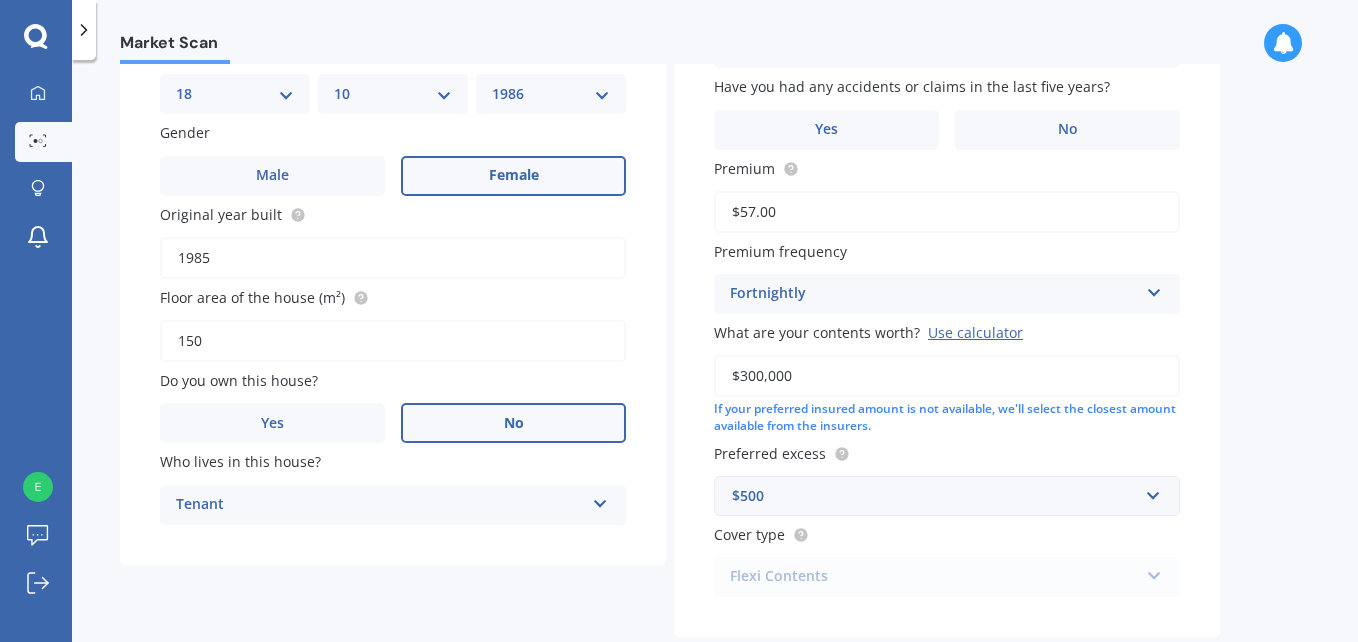 scroll, scrollTop: 280, scrollLeft: 0, axis: vertical 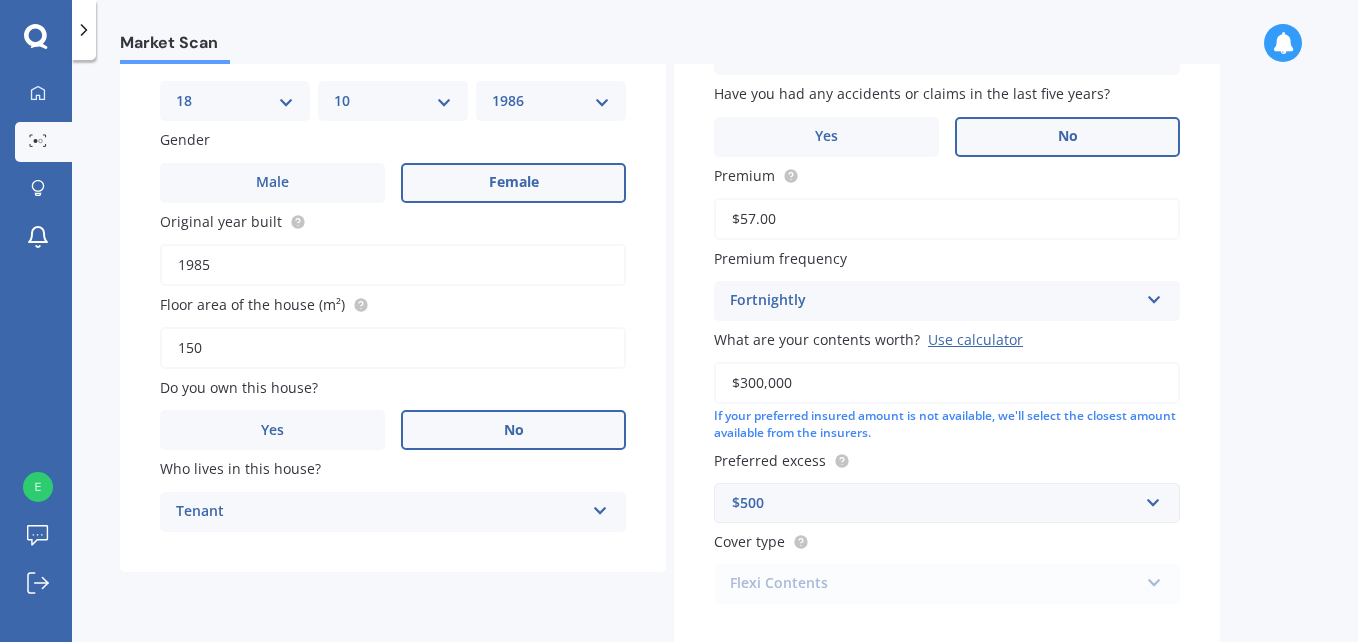 click on "No" at bounding box center [513, 183] 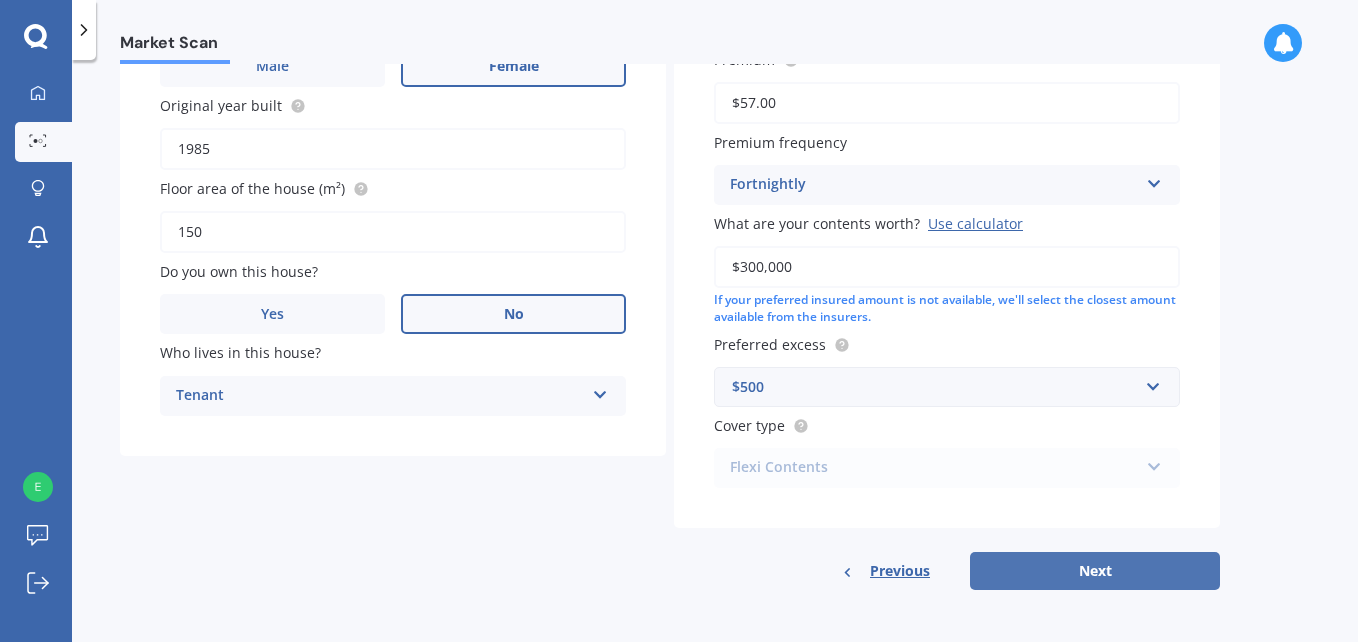click on "Next" at bounding box center [1095, 571] 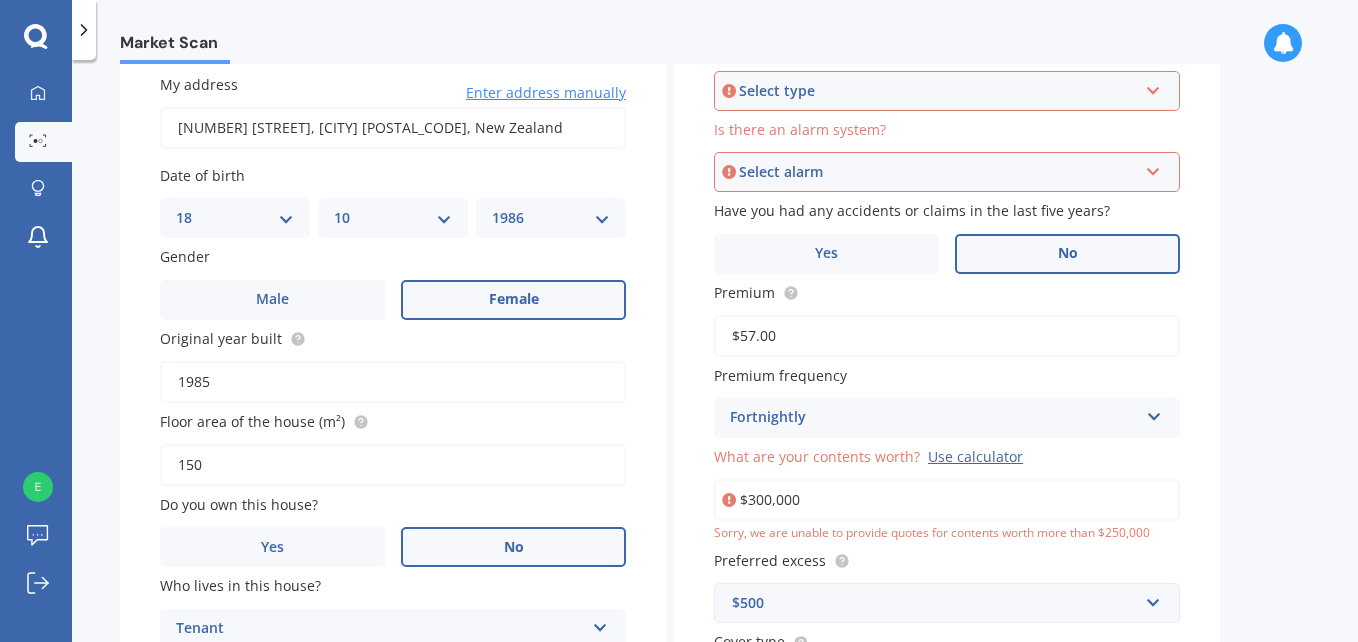 scroll, scrollTop: 137, scrollLeft: 0, axis: vertical 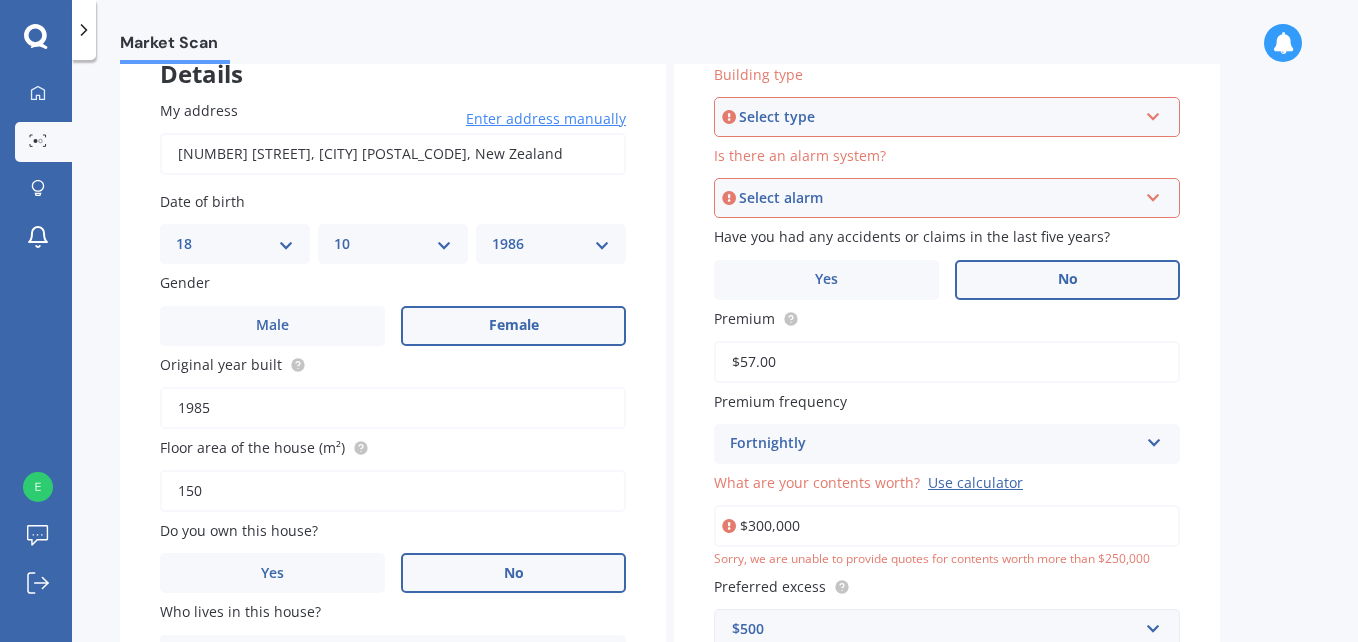click on "Select type" at bounding box center [938, 117] 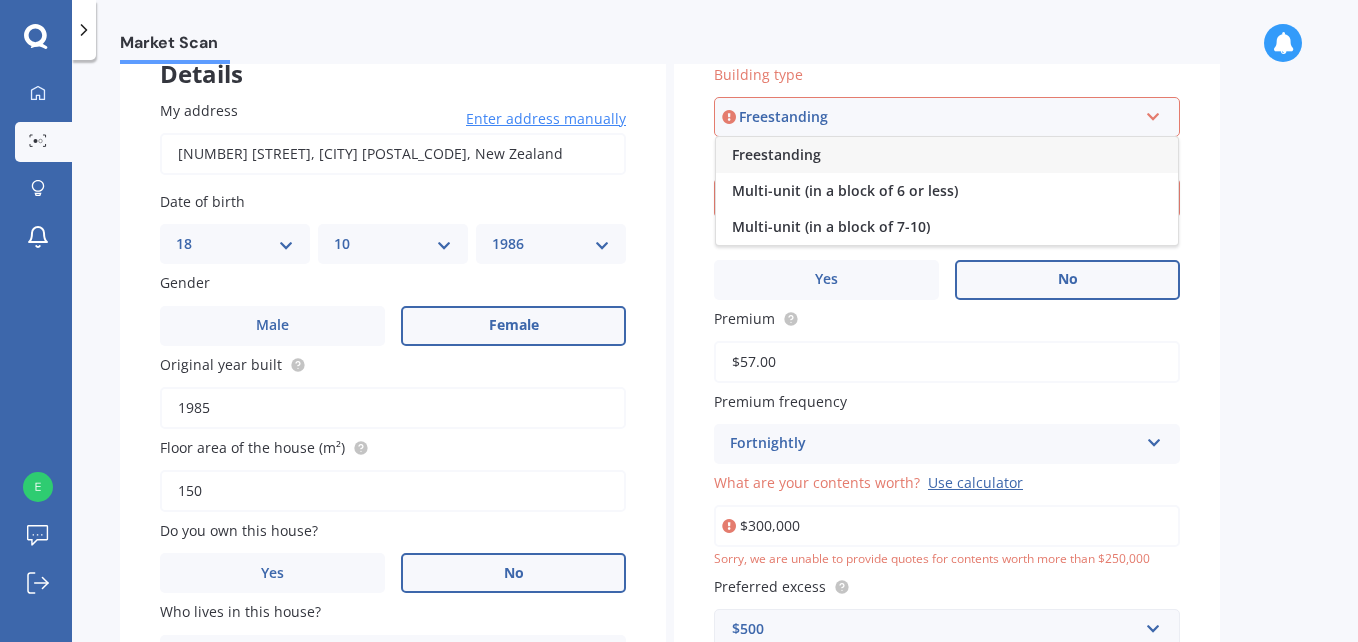 click on "Freestanding" at bounding box center [776, 154] 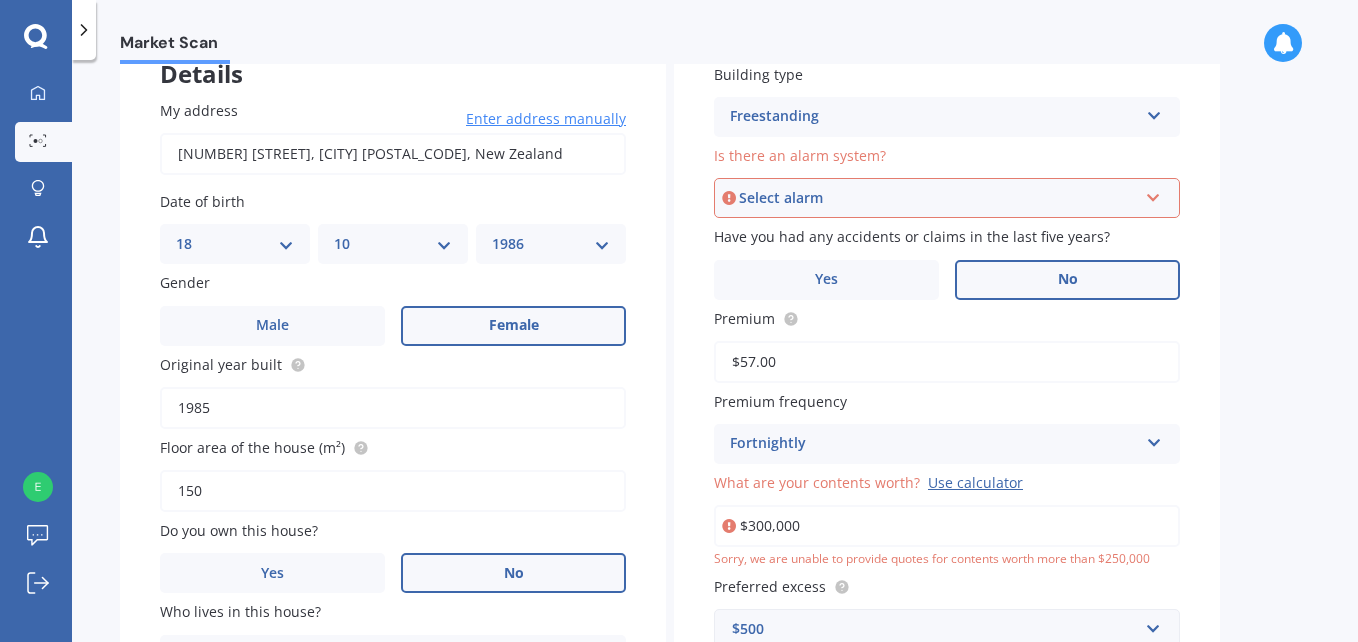click on "Select alarm" at bounding box center [938, 198] 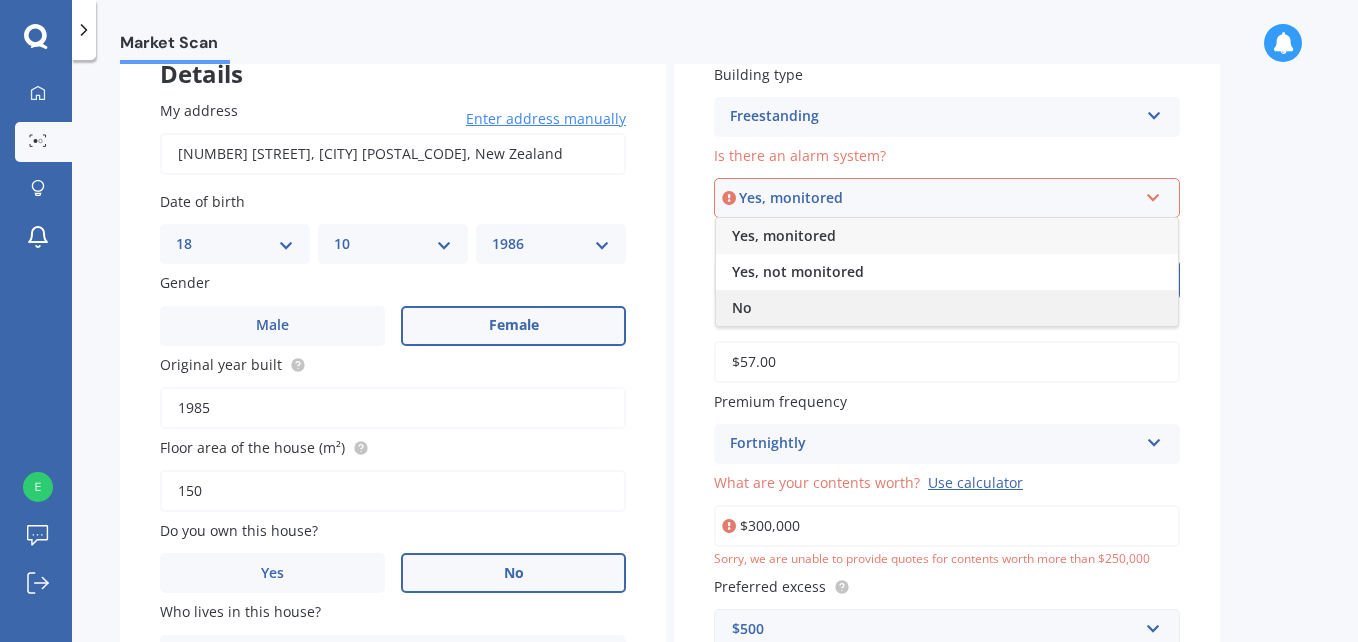 click on "No" at bounding box center (947, 308) 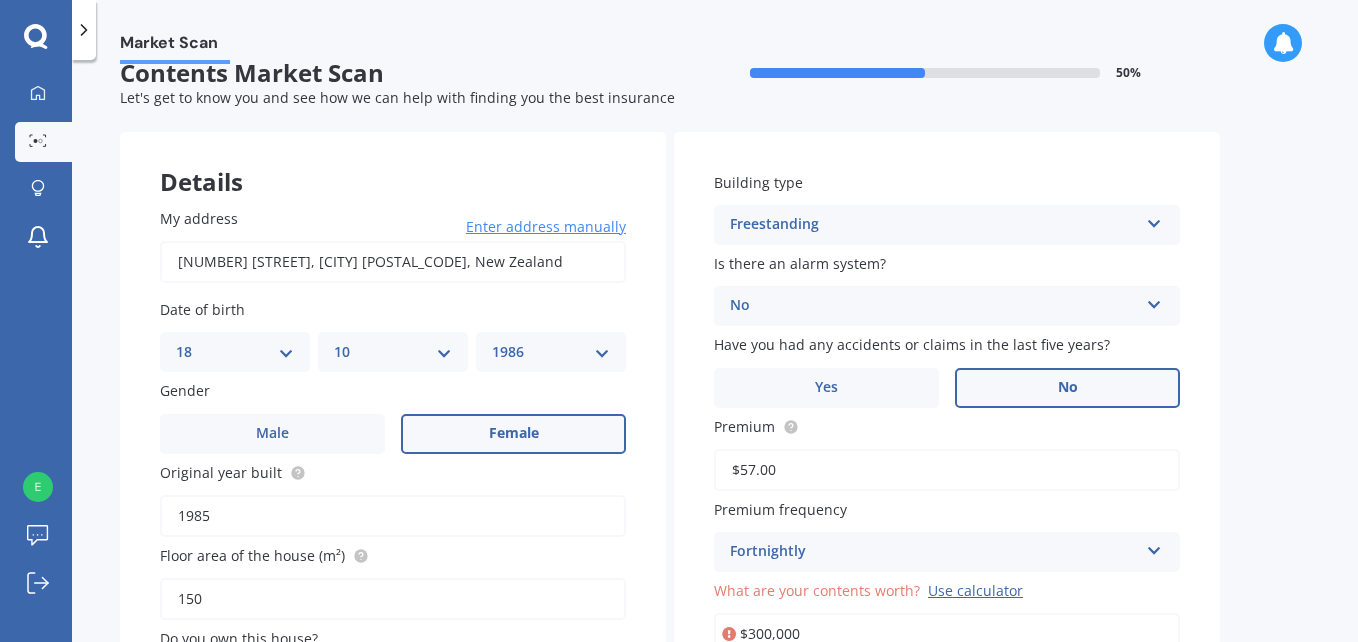 scroll, scrollTop: 0, scrollLeft: 0, axis: both 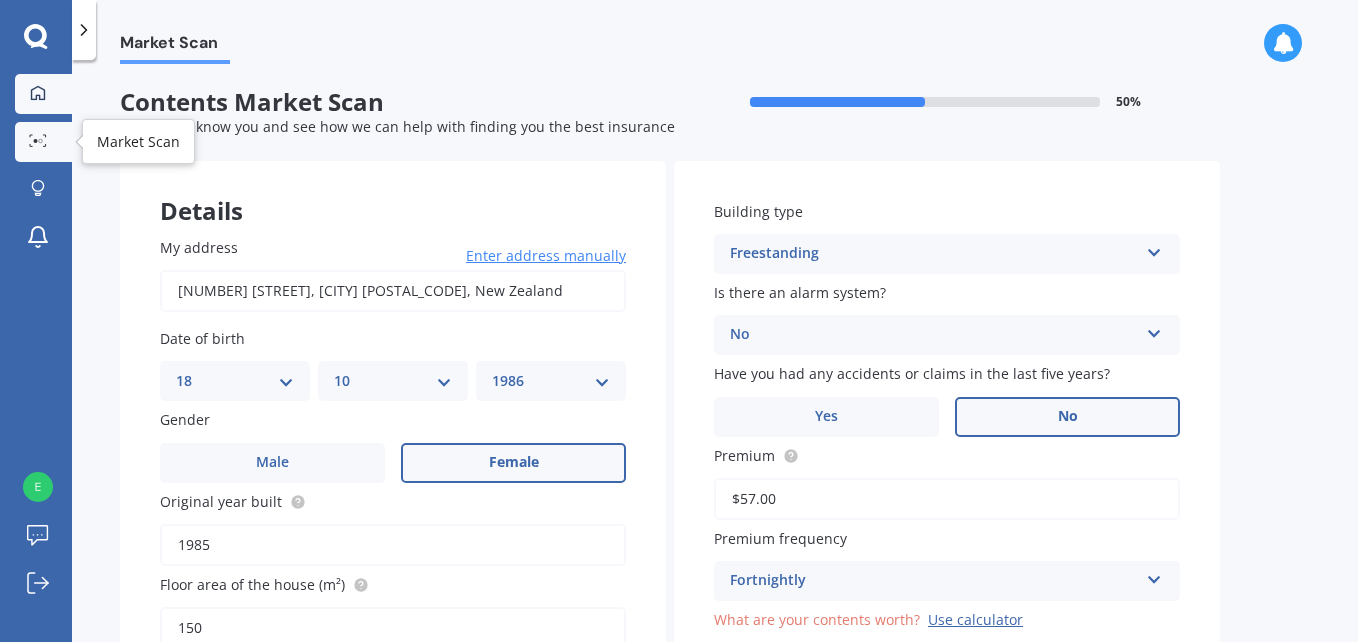 click at bounding box center (38, 93) 